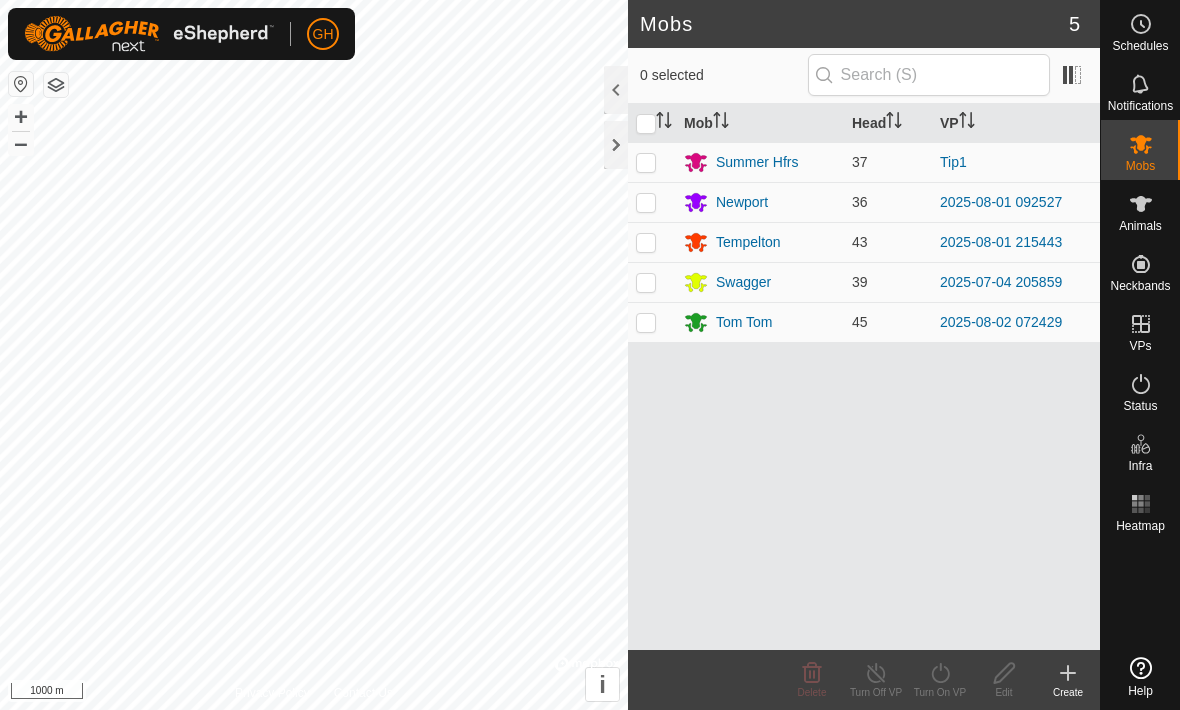 scroll, scrollTop: 0, scrollLeft: 0, axis: both 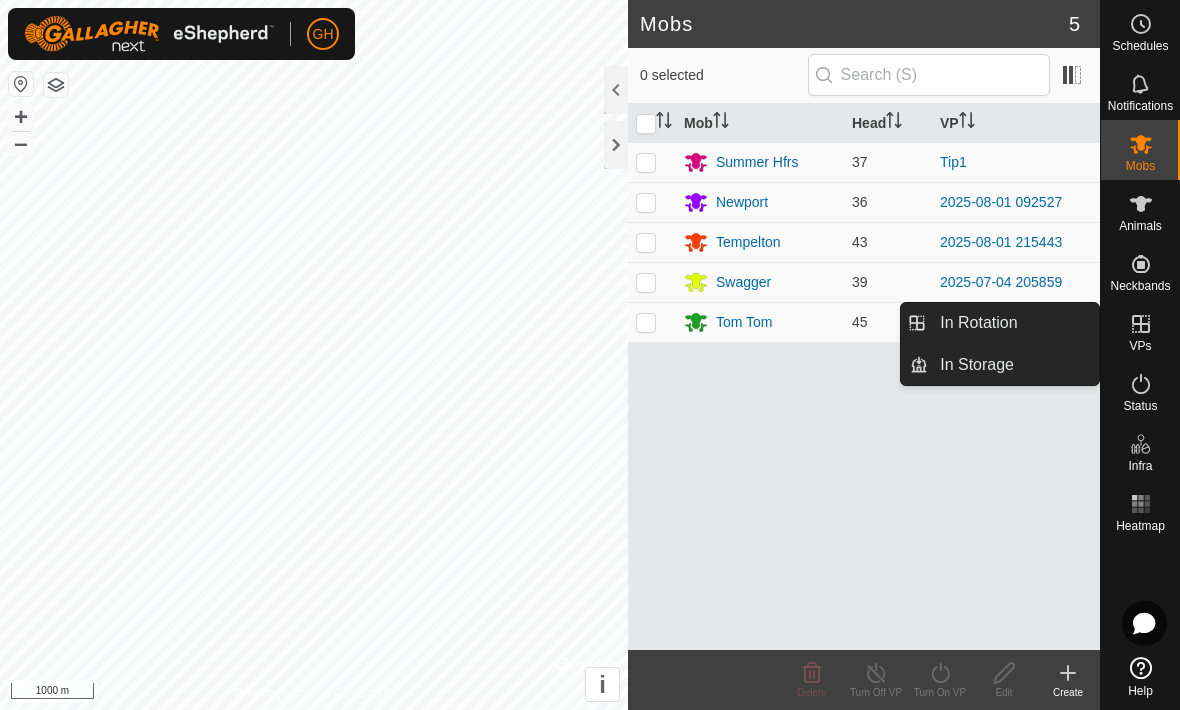 click on "In Rotation" at bounding box center [978, 323] 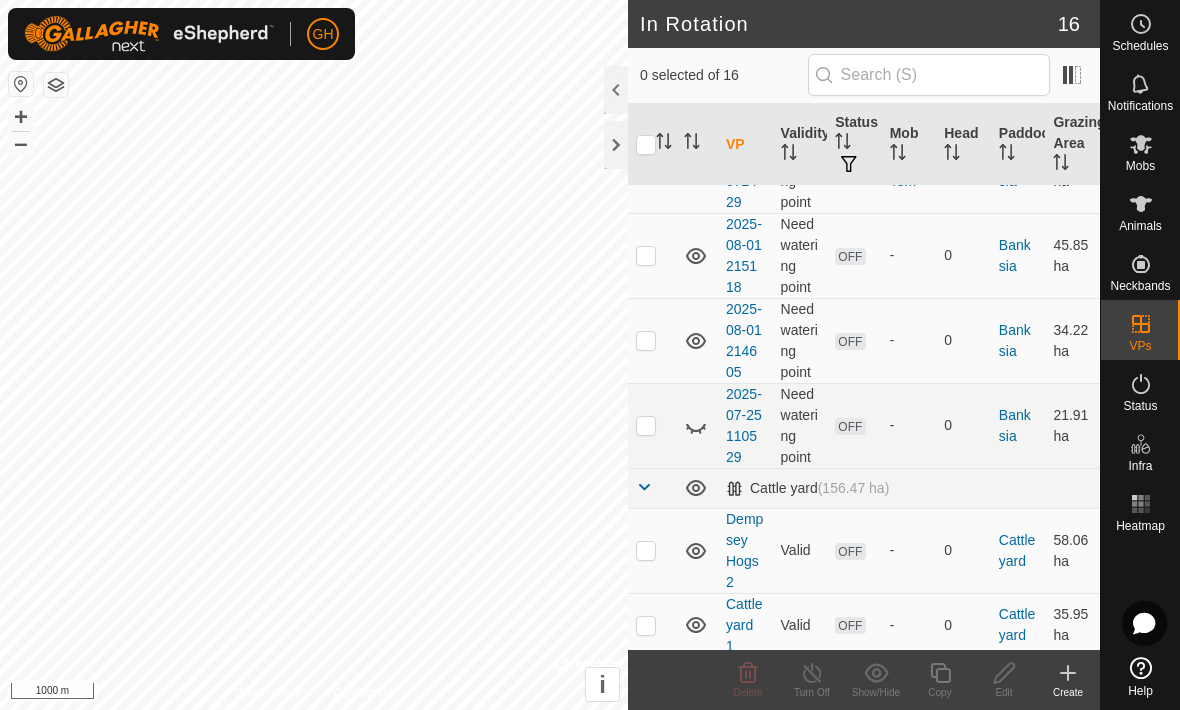 scroll, scrollTop: 98, scrollLeft: 0, axis: vertical 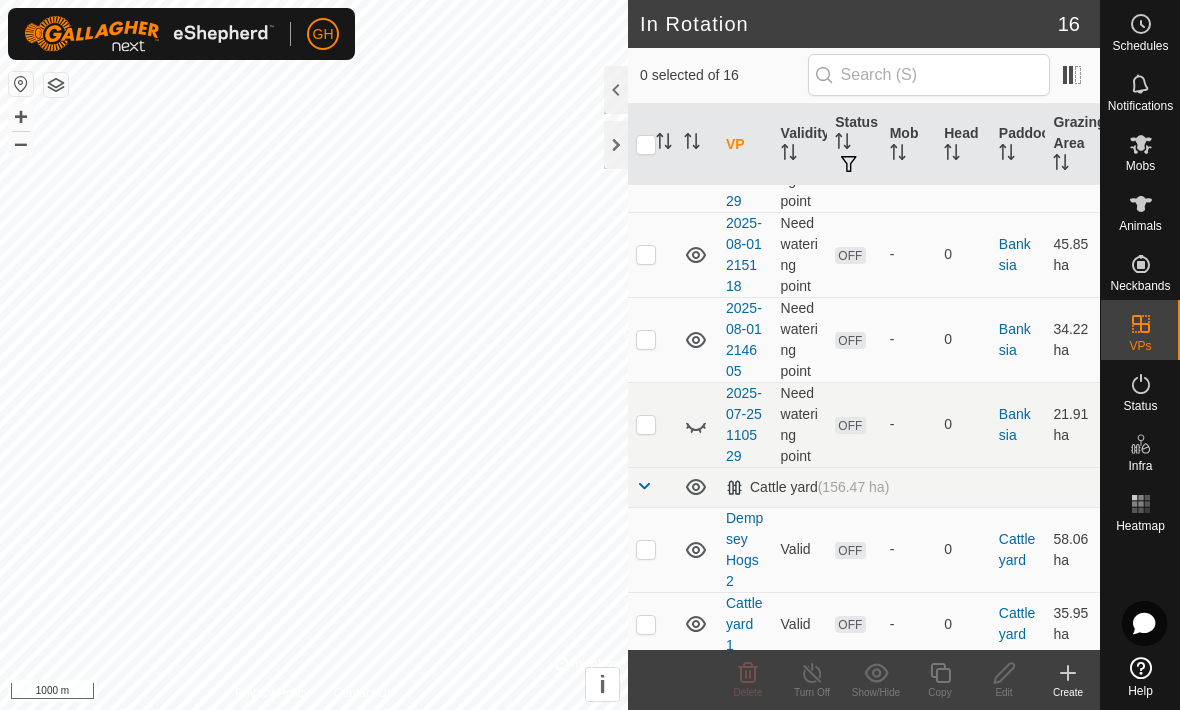 click at bounding box center (646, 339) 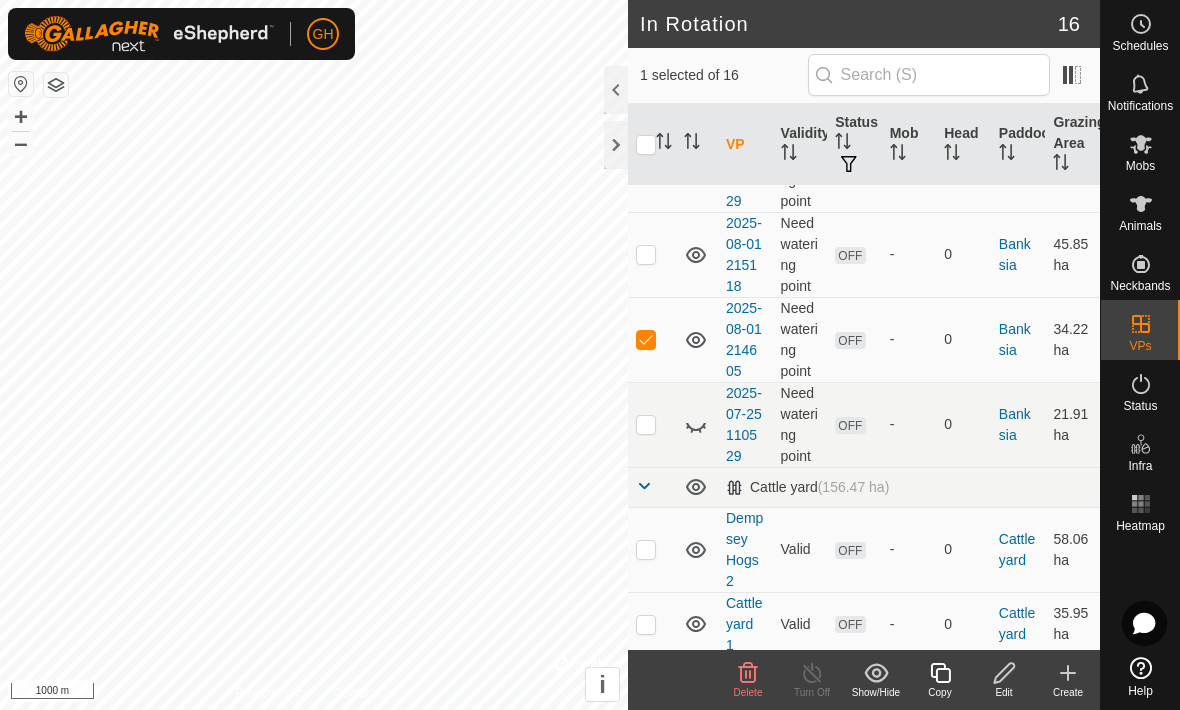 click 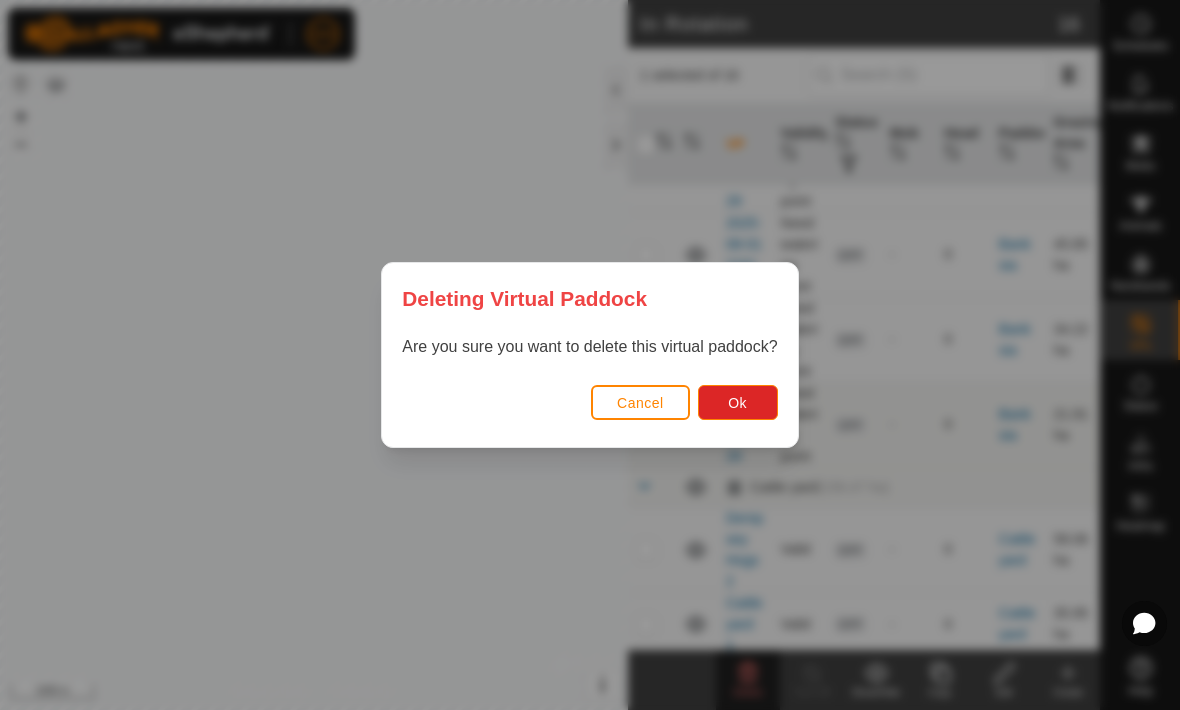 click on "Ok" at bounding box center [738, 402] 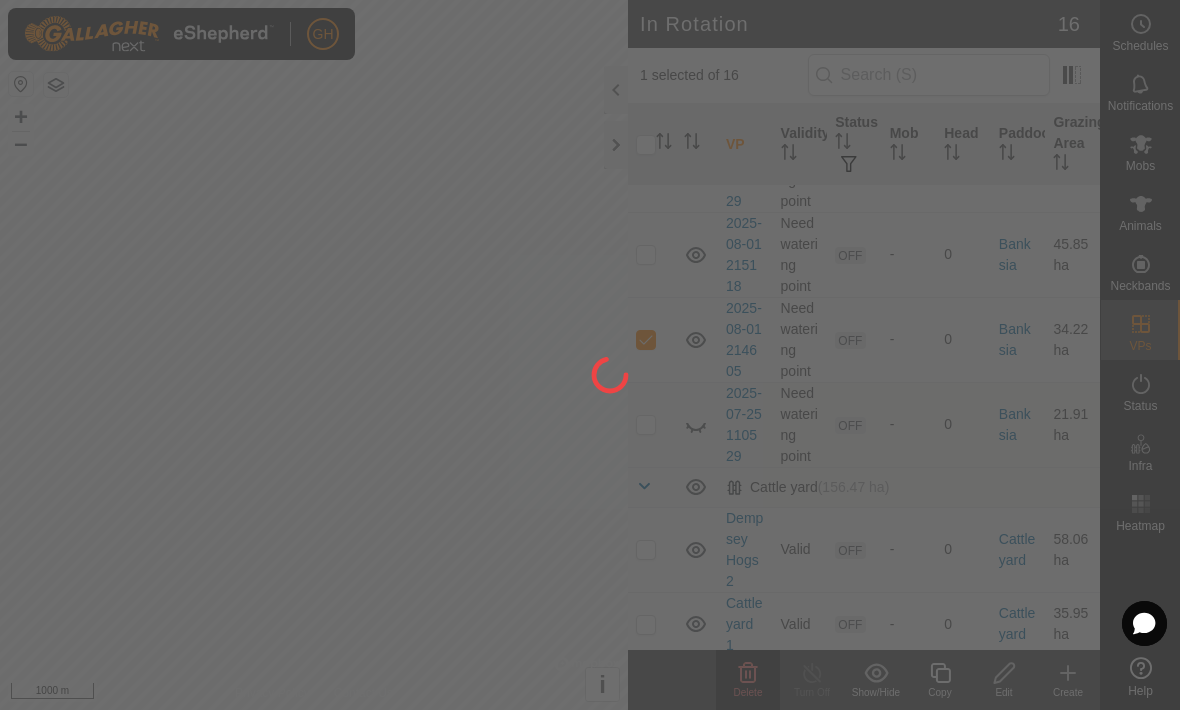 checkbox on "false" 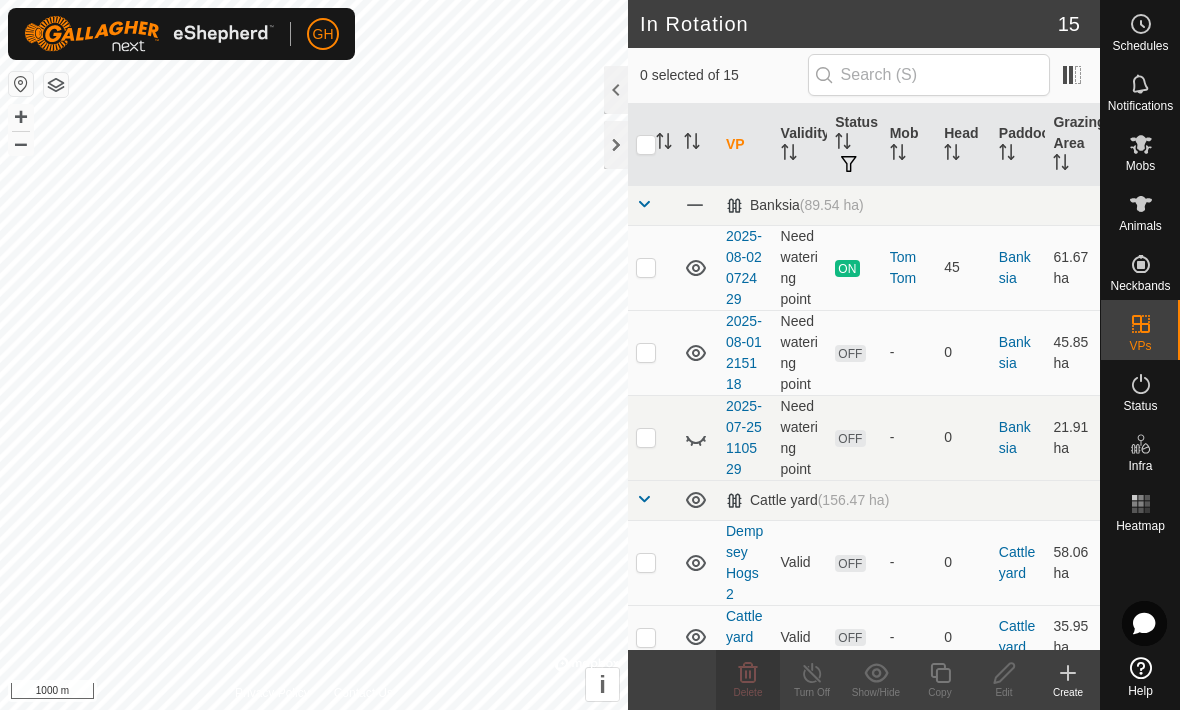 scroll, scrollTop: 0, scrollLeft: 0, axis: both 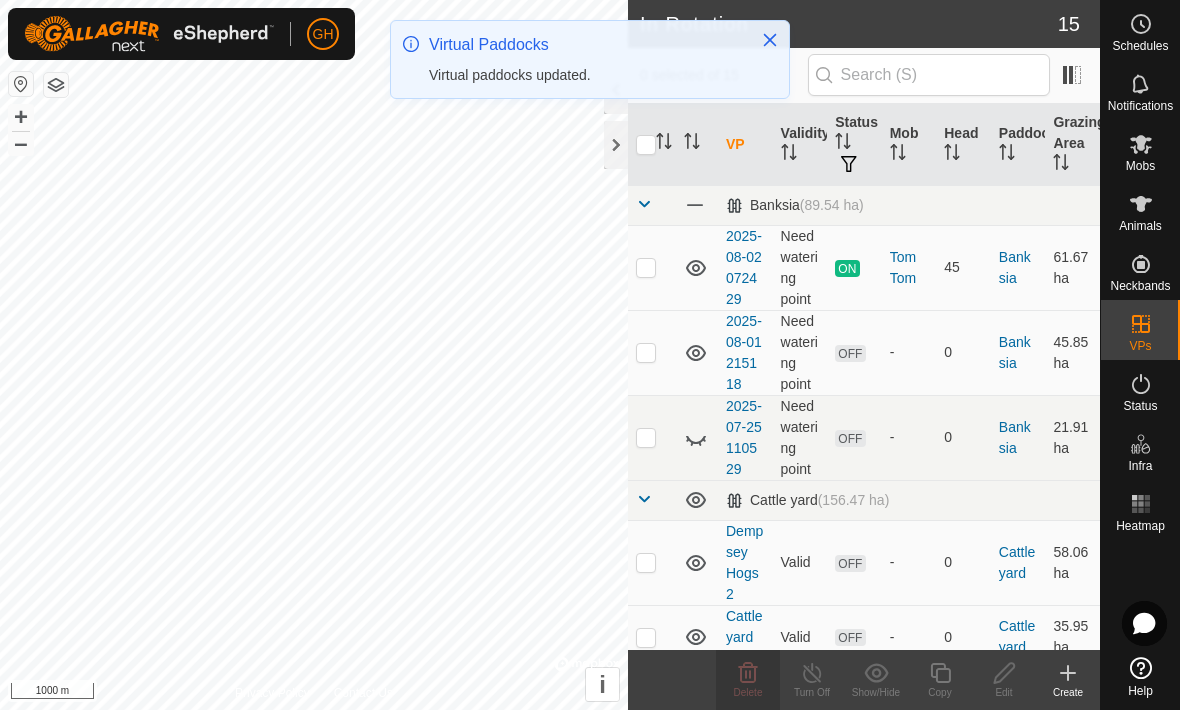 click at bounding box center (646, 352) 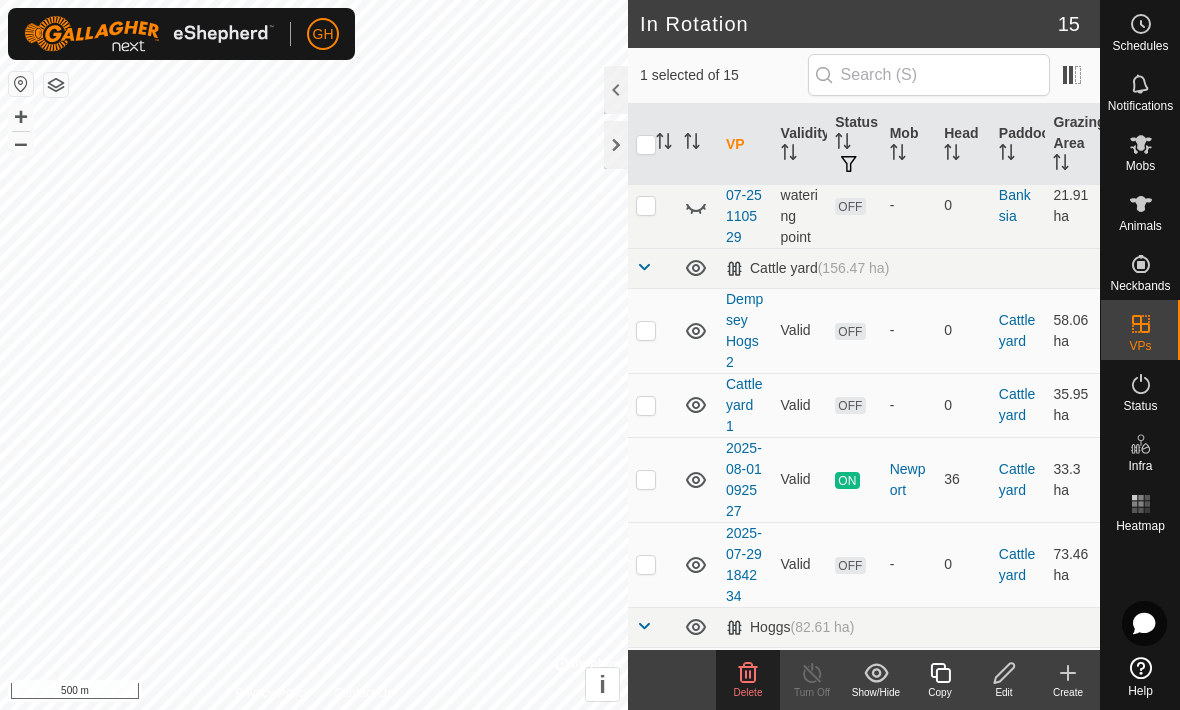 scroll, scrollTop: 235, scrollLeft: 0, axis: vertical 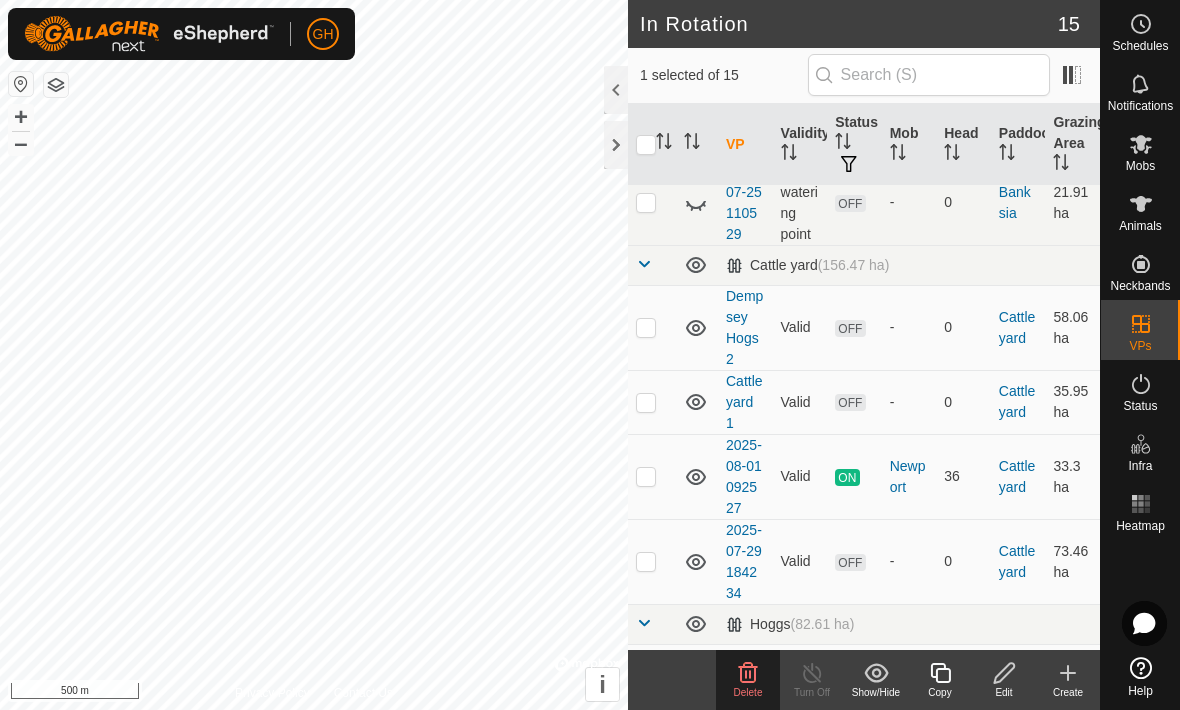 click at bounding box center [646, 327] 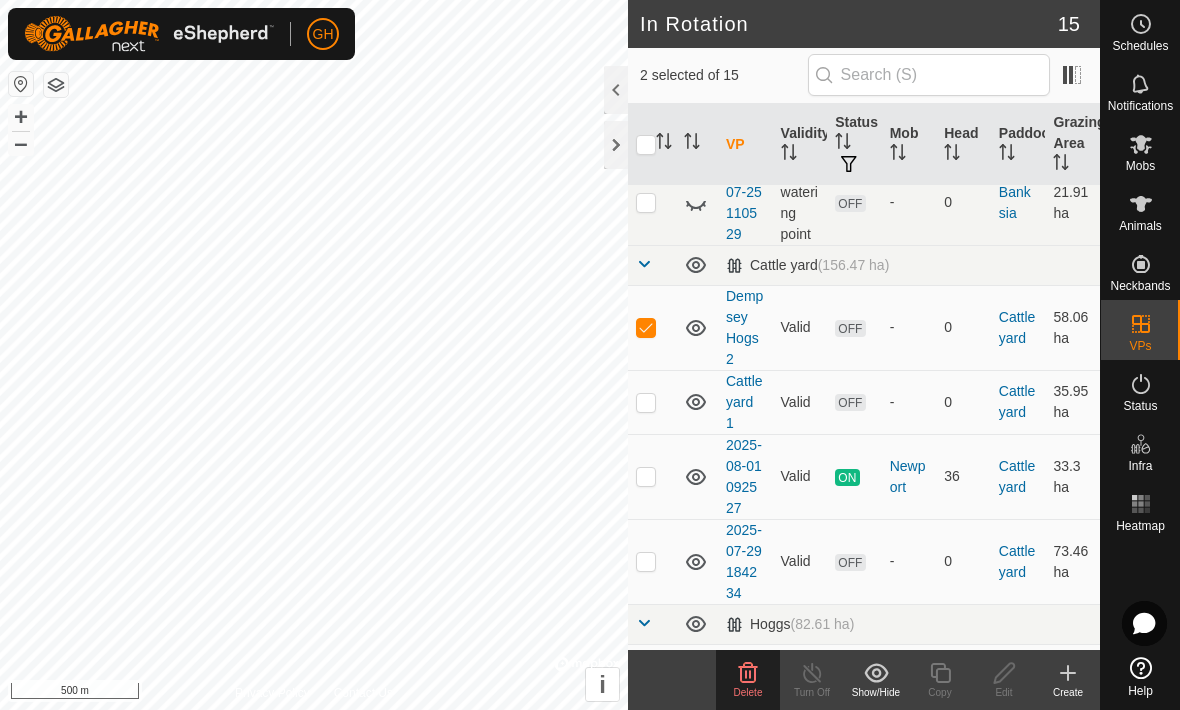 click 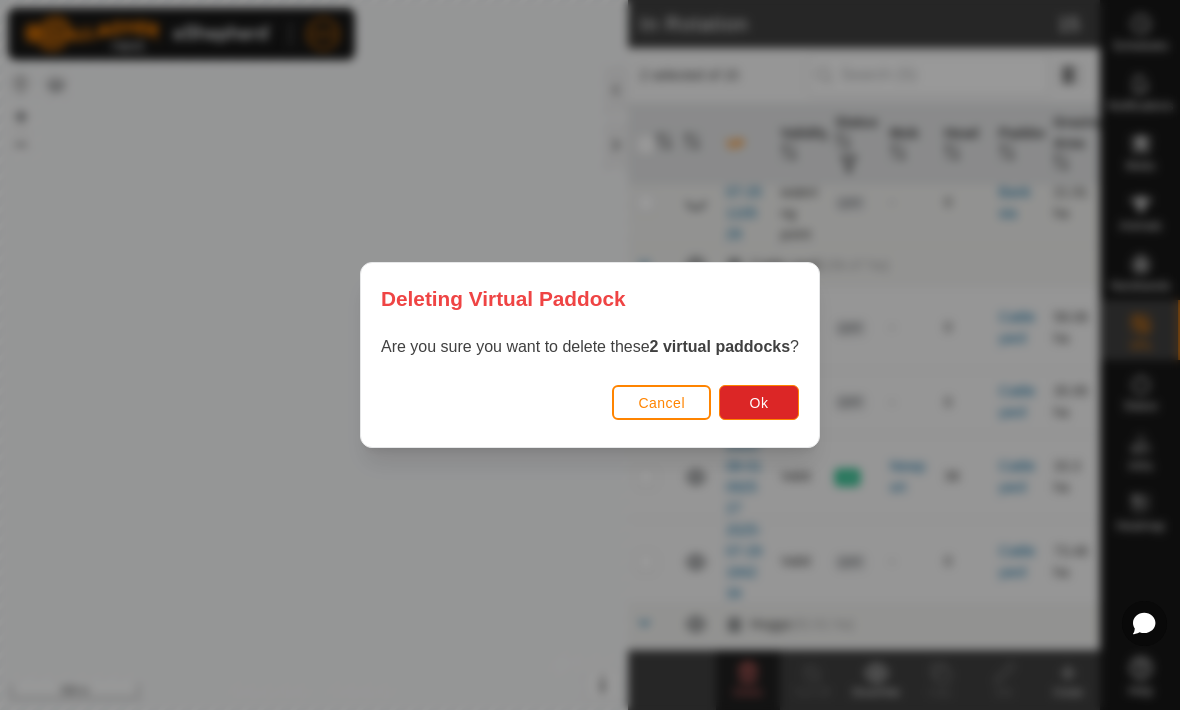 click on "Ok" at bounding box center [759, 402] 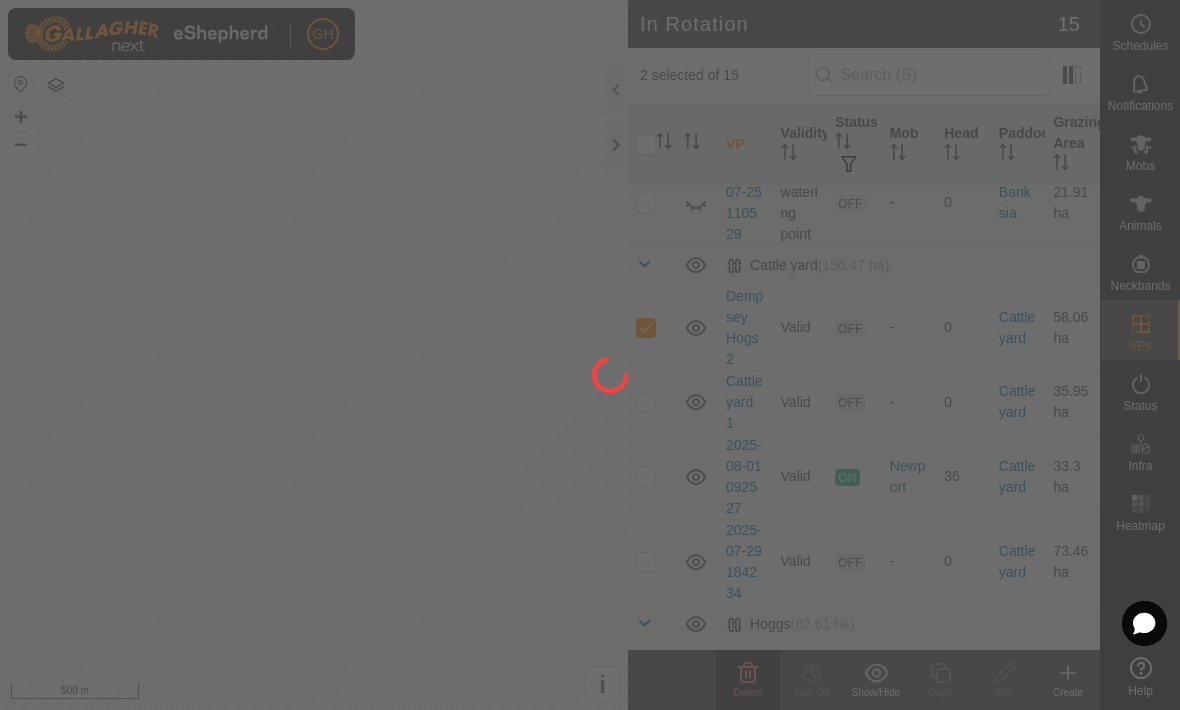 checkbox on "false" 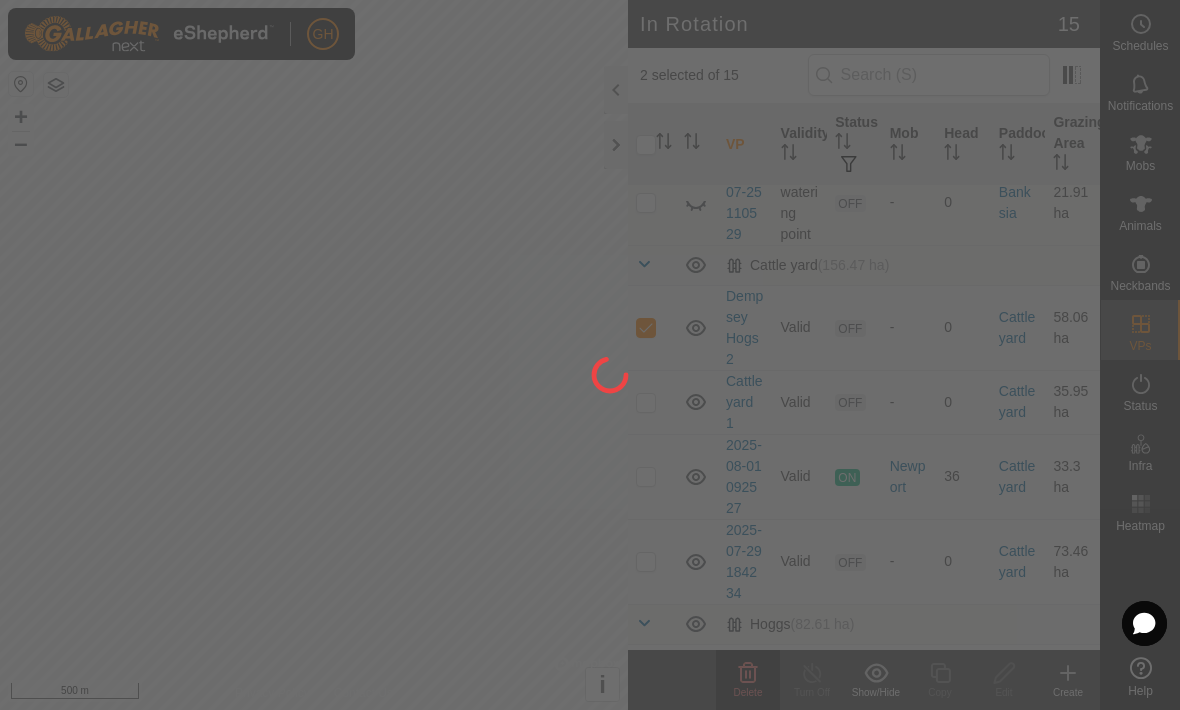 checkbox on "false" 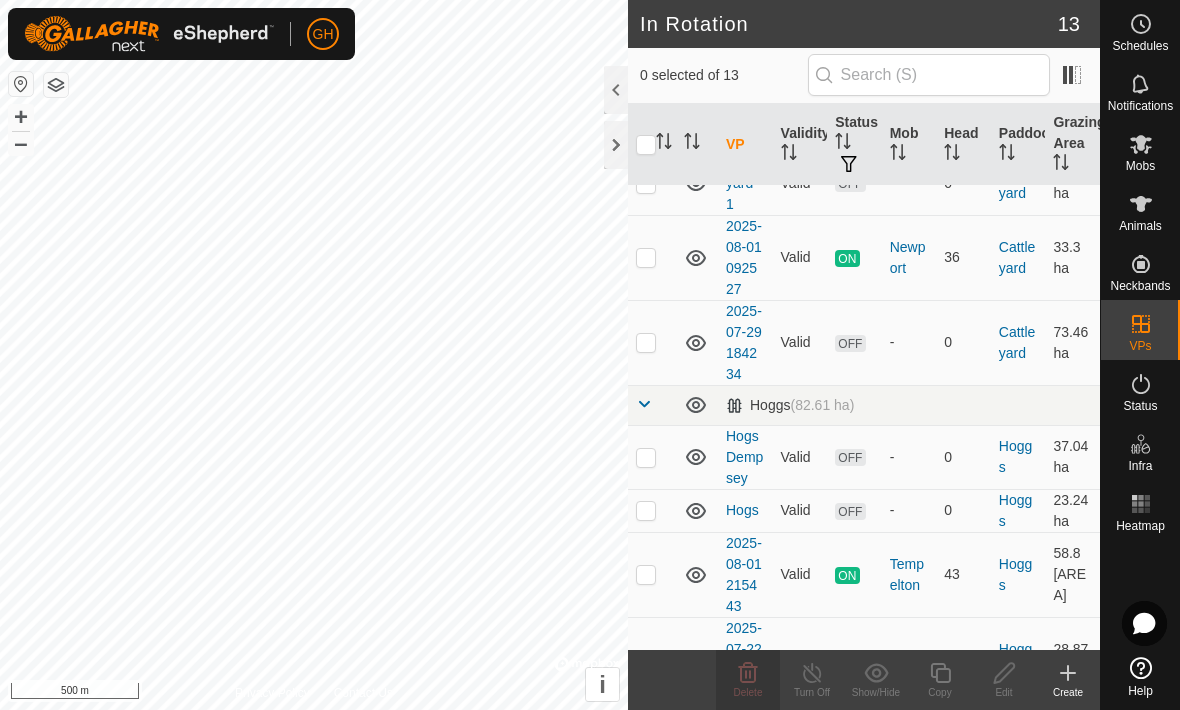 scroll, scrollTop: 286, scrollLeft: 0, axis: vertical 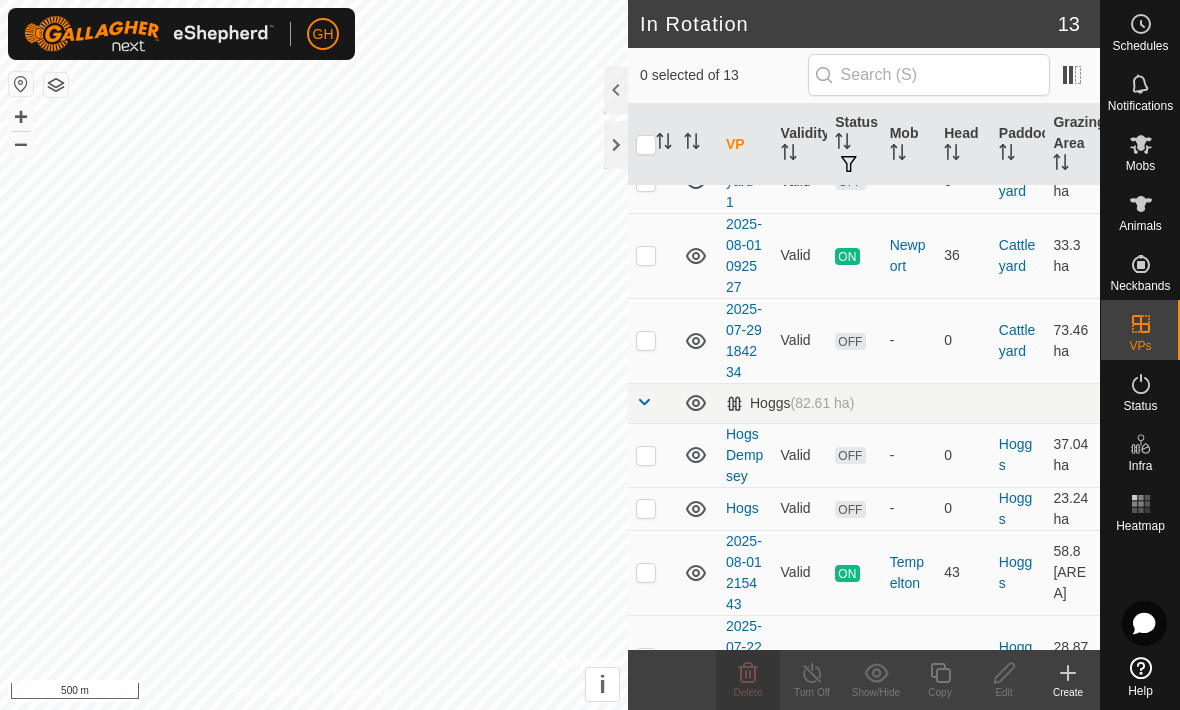 click at bounding box center [646, 455] 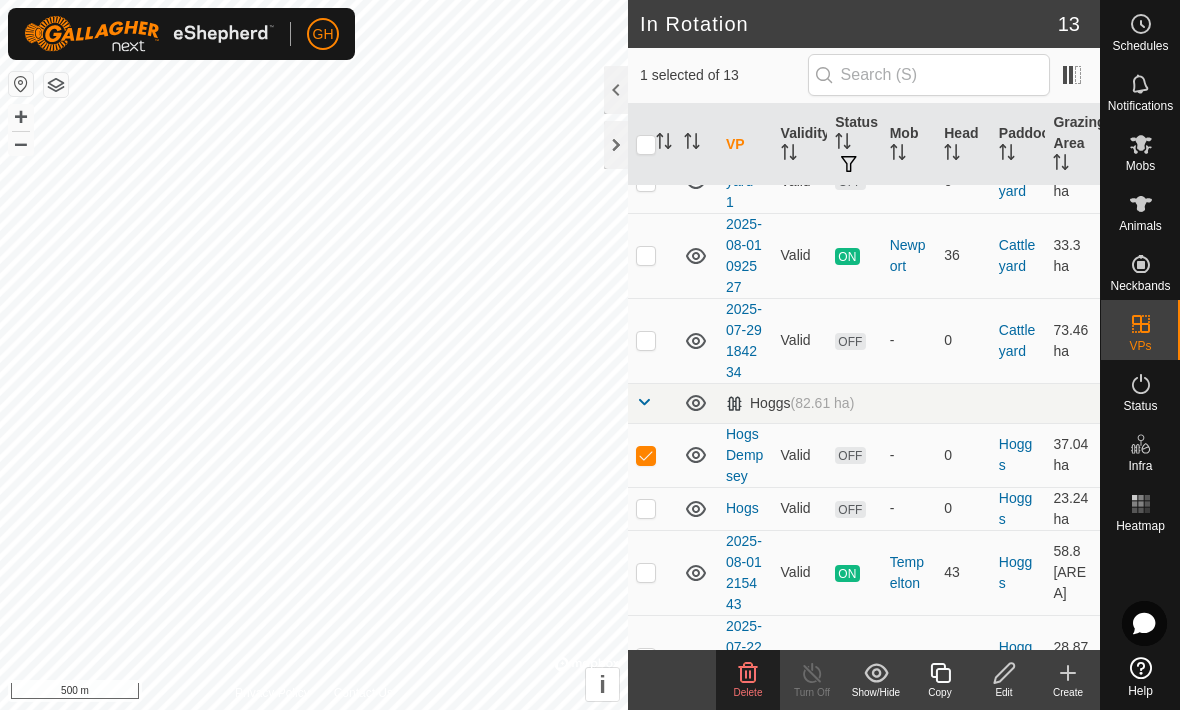 click 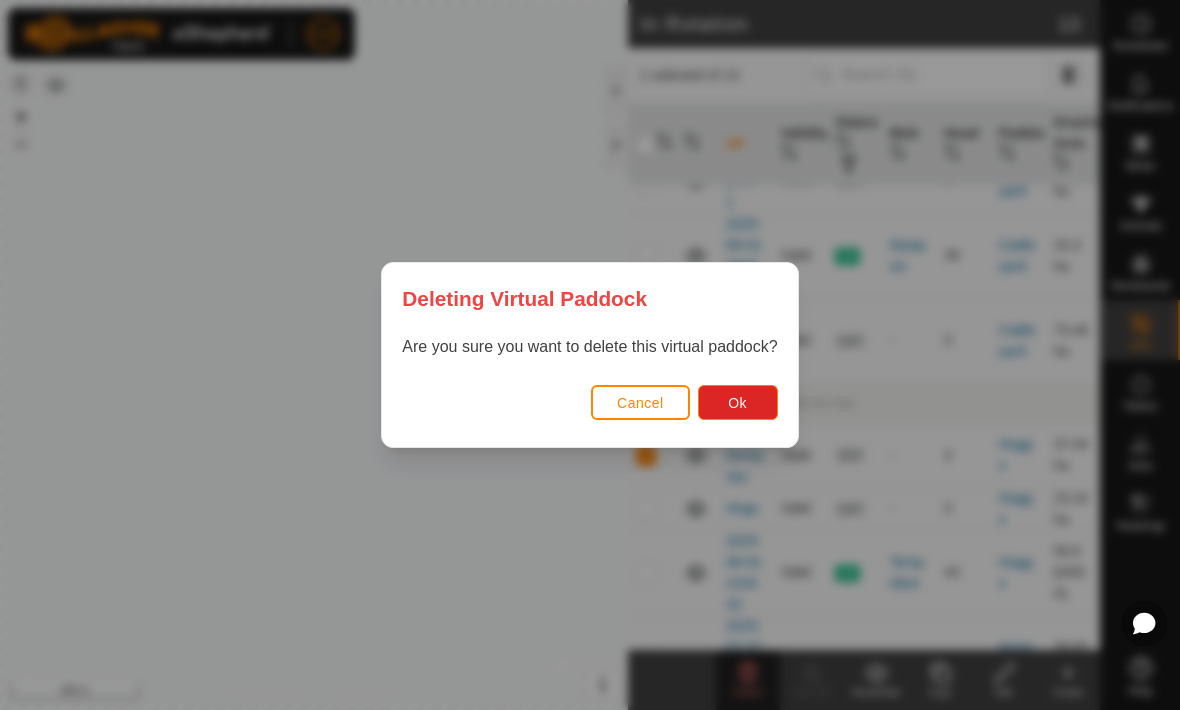 click on "Ok" at bounding box center [737, 403] 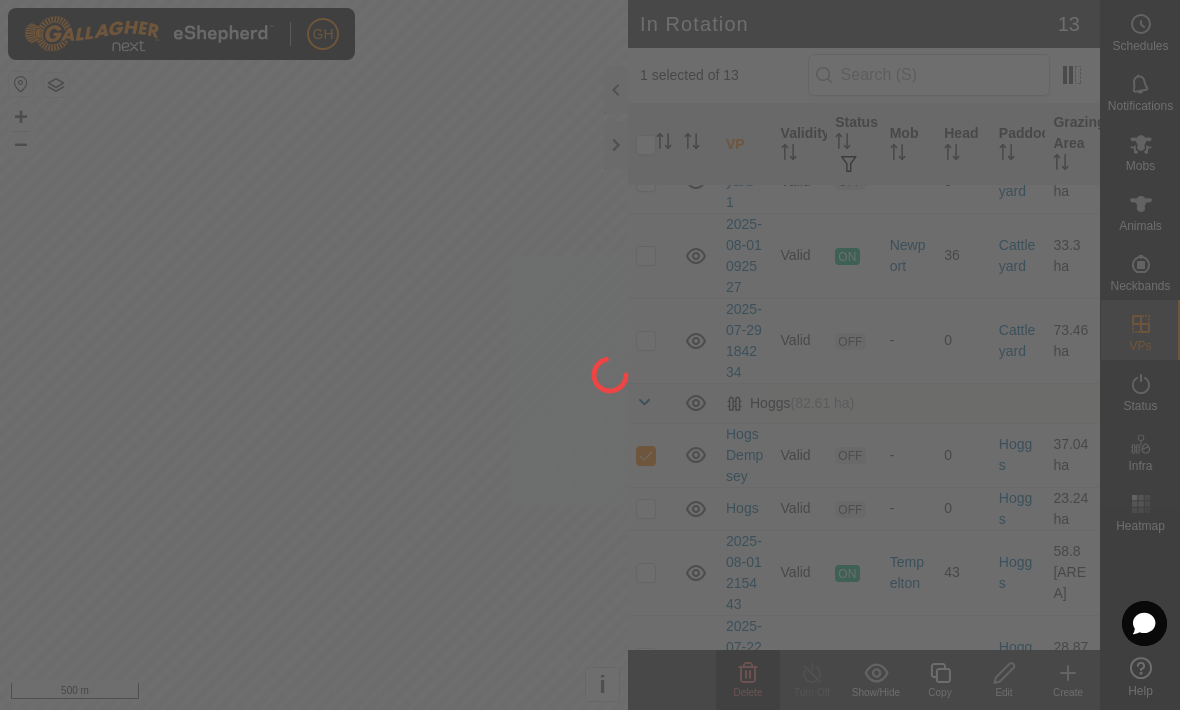 checkbox on "false" 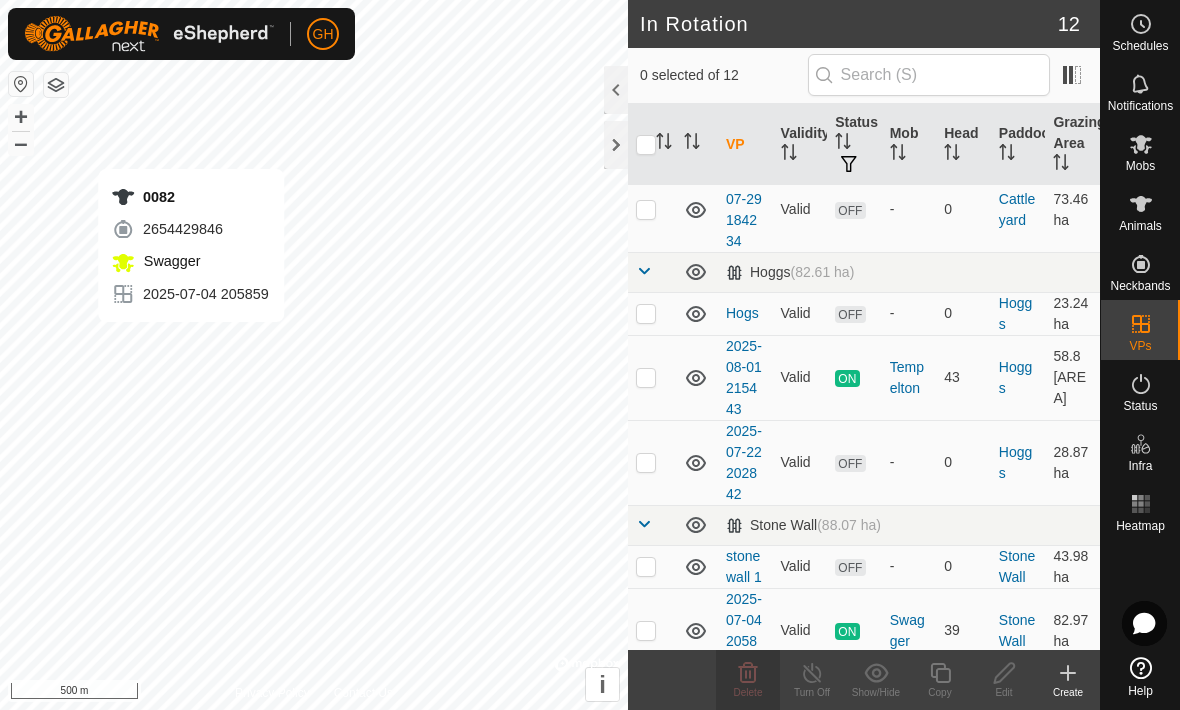 scroll, scrollTop: 416, scrollLeft: 0, axis: vertical 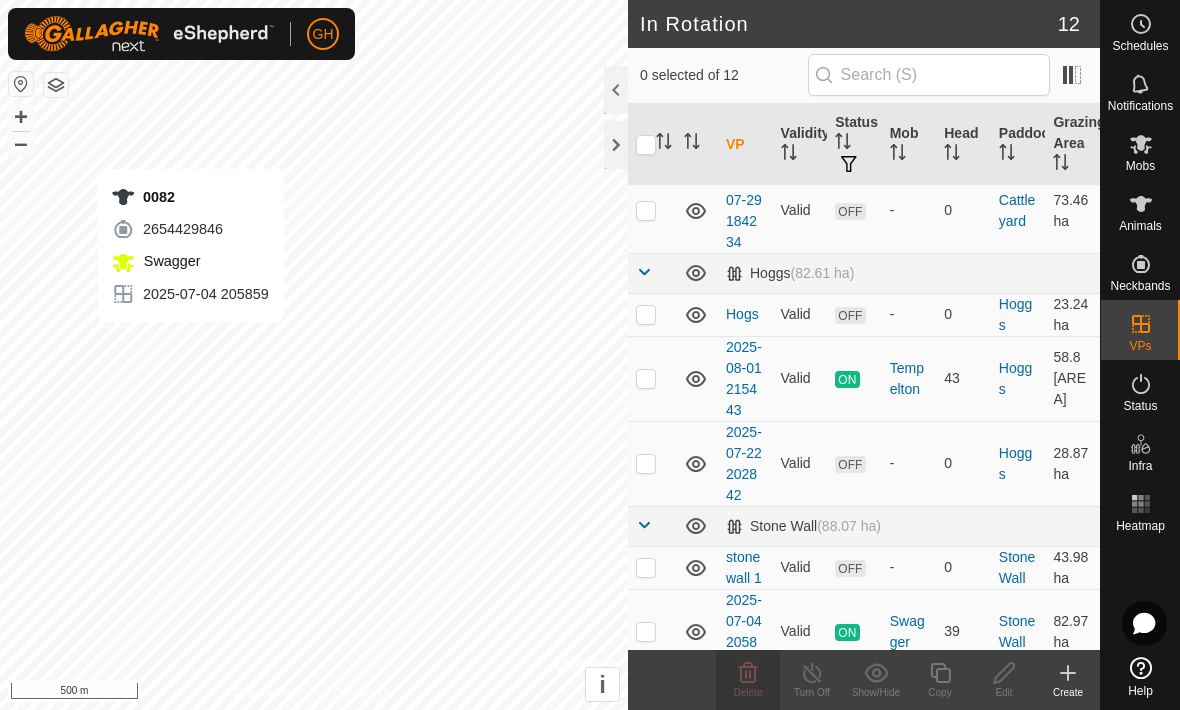 click at bounding box center (646, 463) 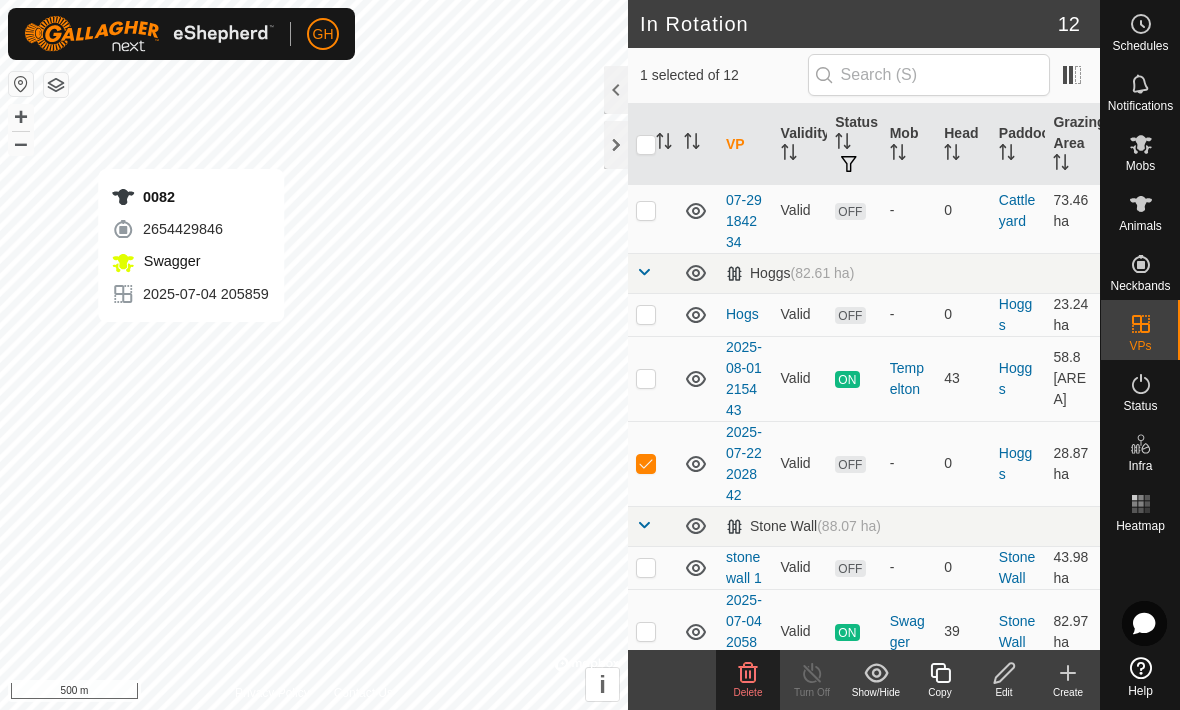 click 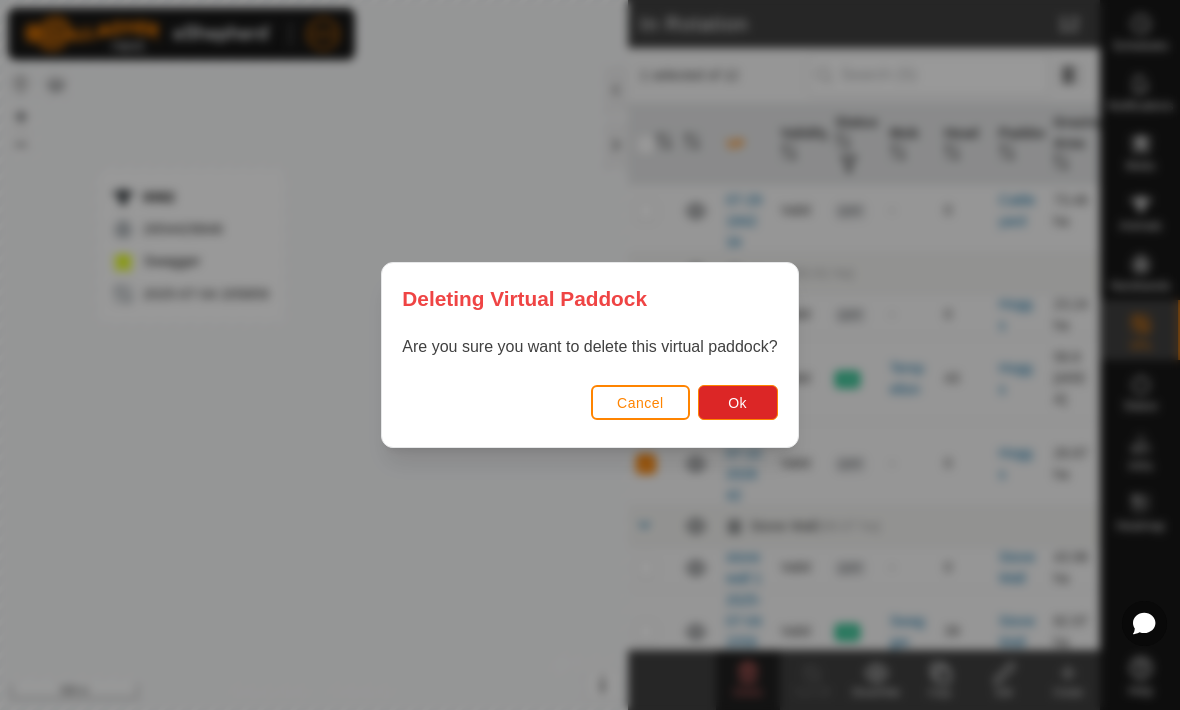 click on "Ok" at bounding box center (738, 402) 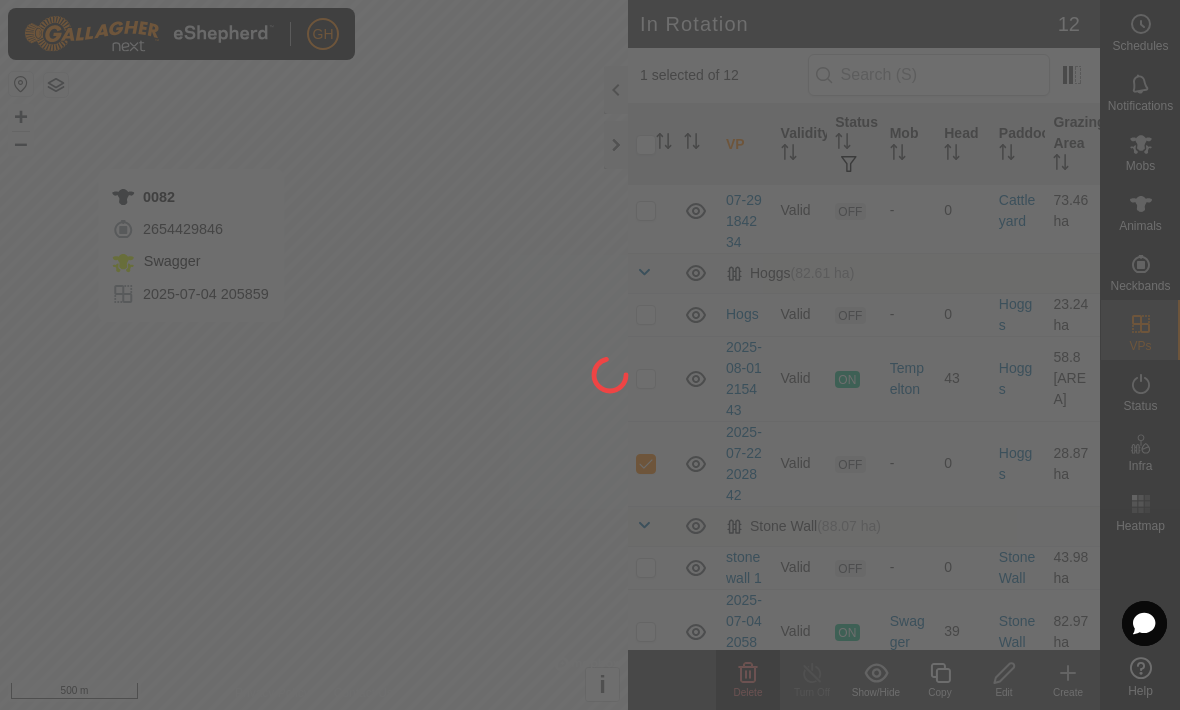 checkbox on "false" 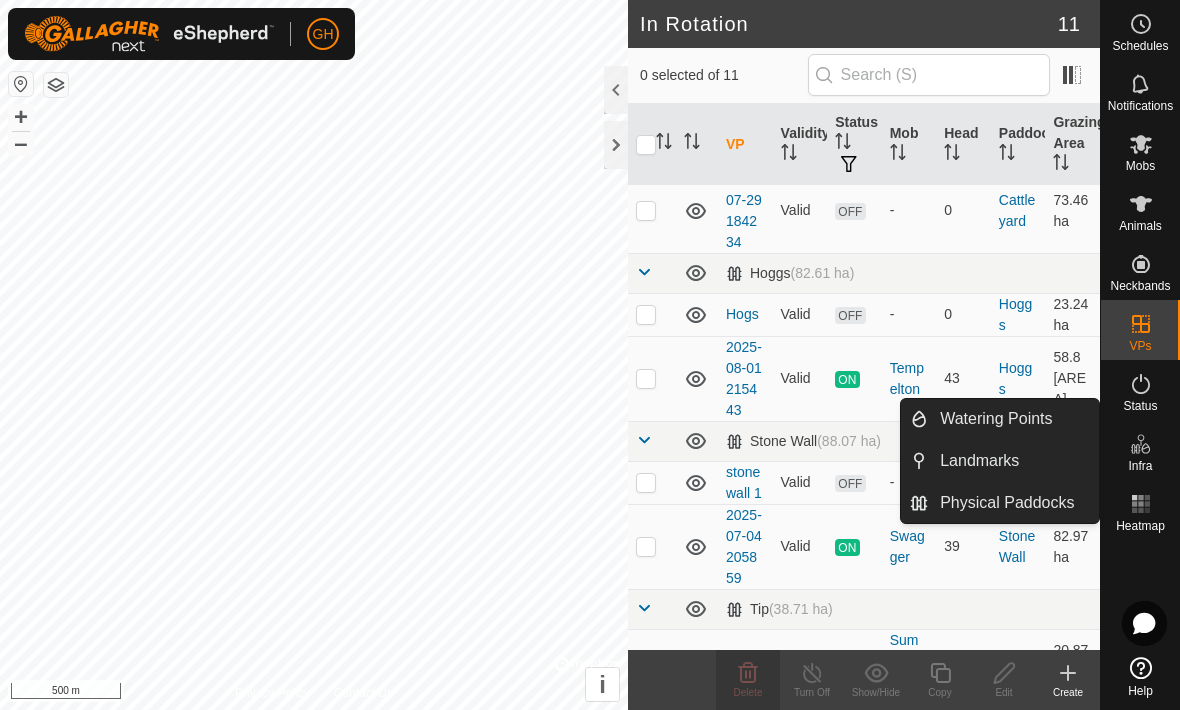 click on "Landmarks" at bounding box center [979, 461] 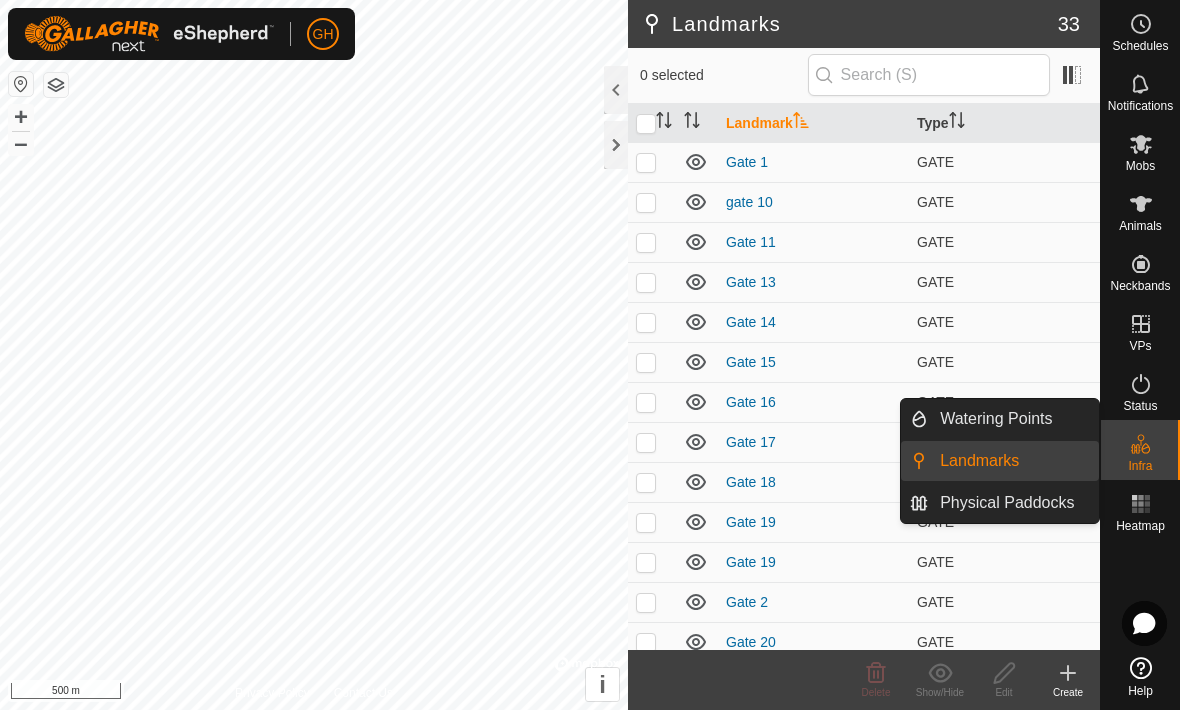 click on "Physical Paddocks" at bounding box center [1007, 503] 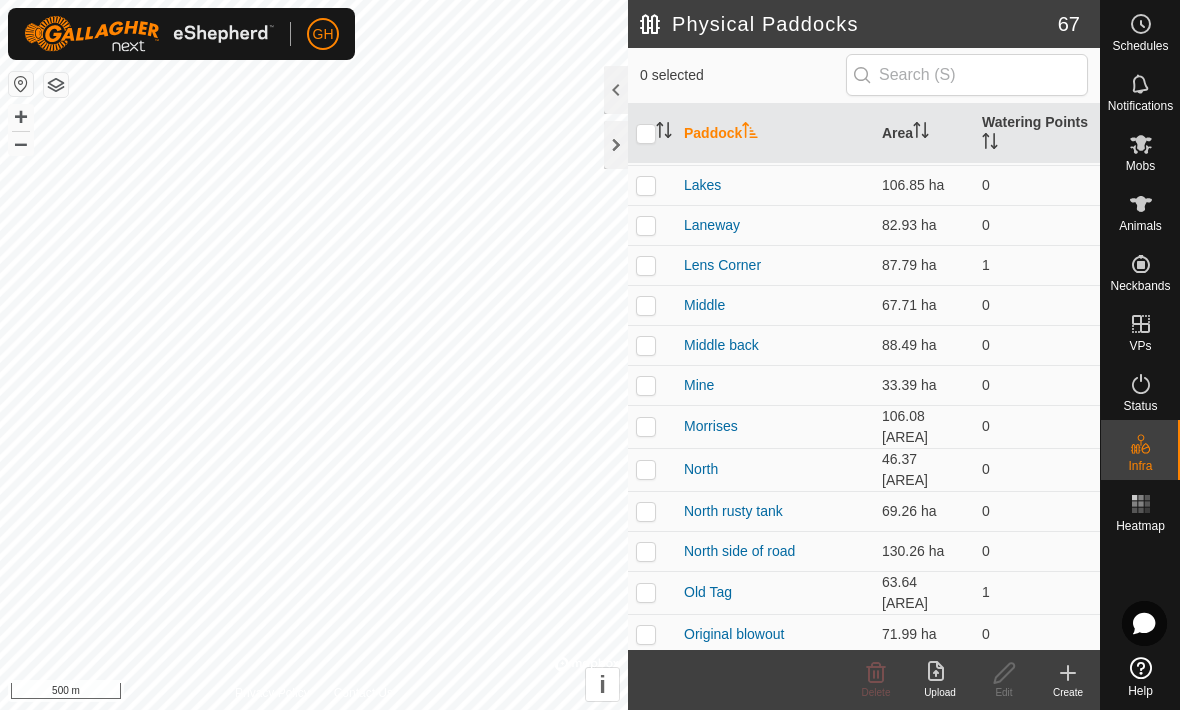 scroll, scrollTop: 1560, scrollLeft: 0, axis: vertical 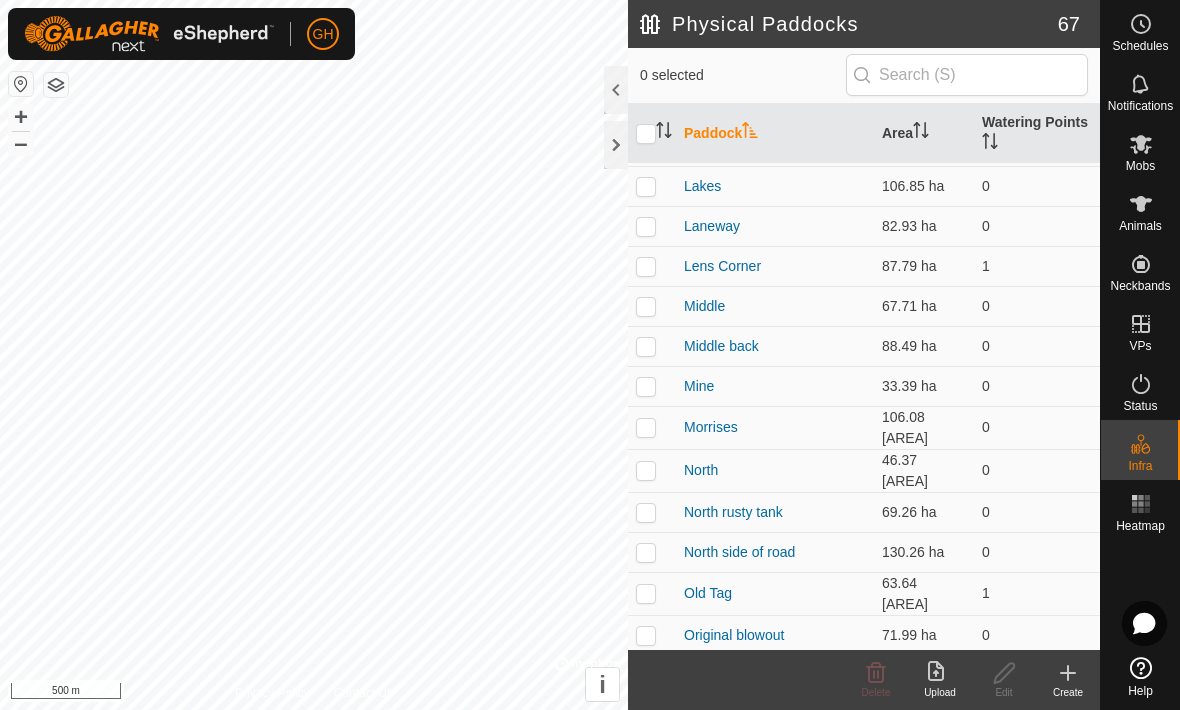 click at bounding box center (646, 186) 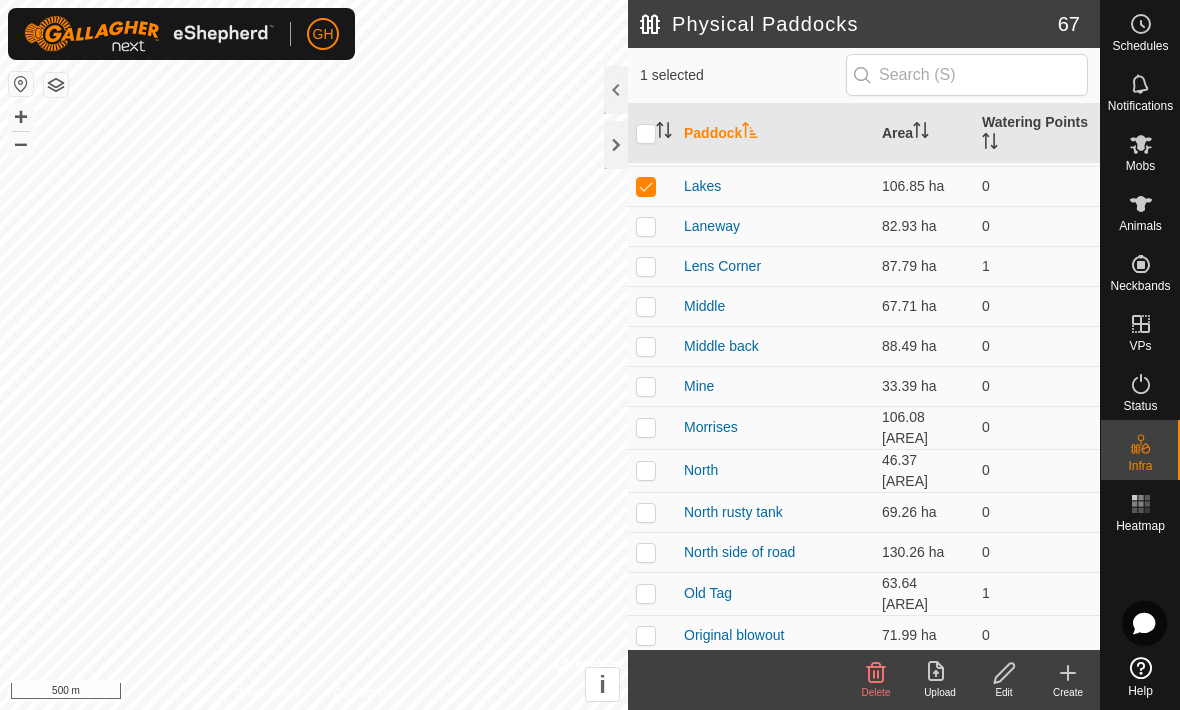 click at bounding box center [646, 186] 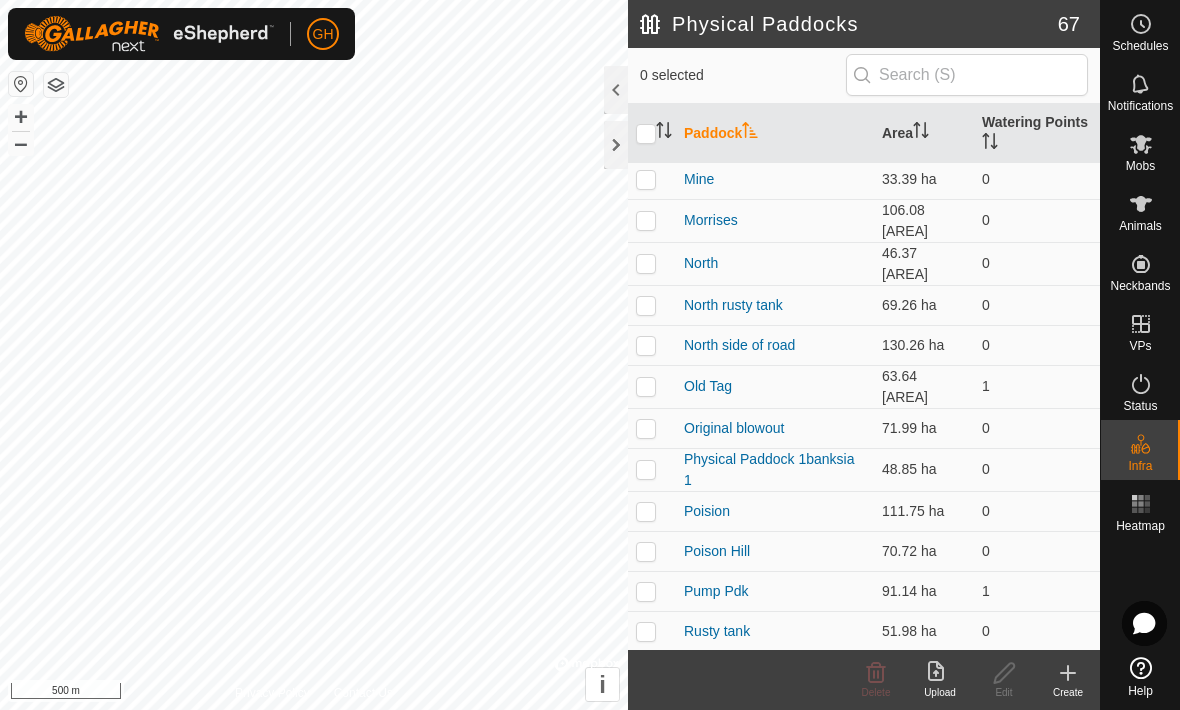 scroll, scrollTop: 1795, scrollLeft: 0, axis: vertical 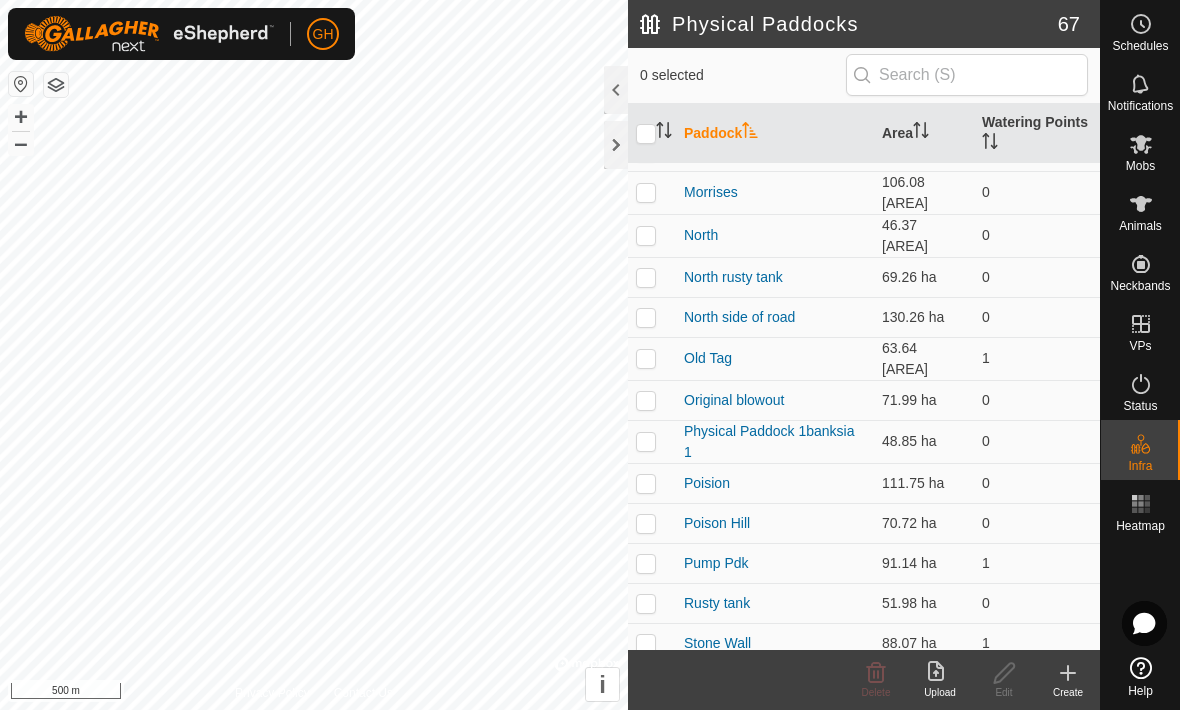 click at bounding box center [646, 441] 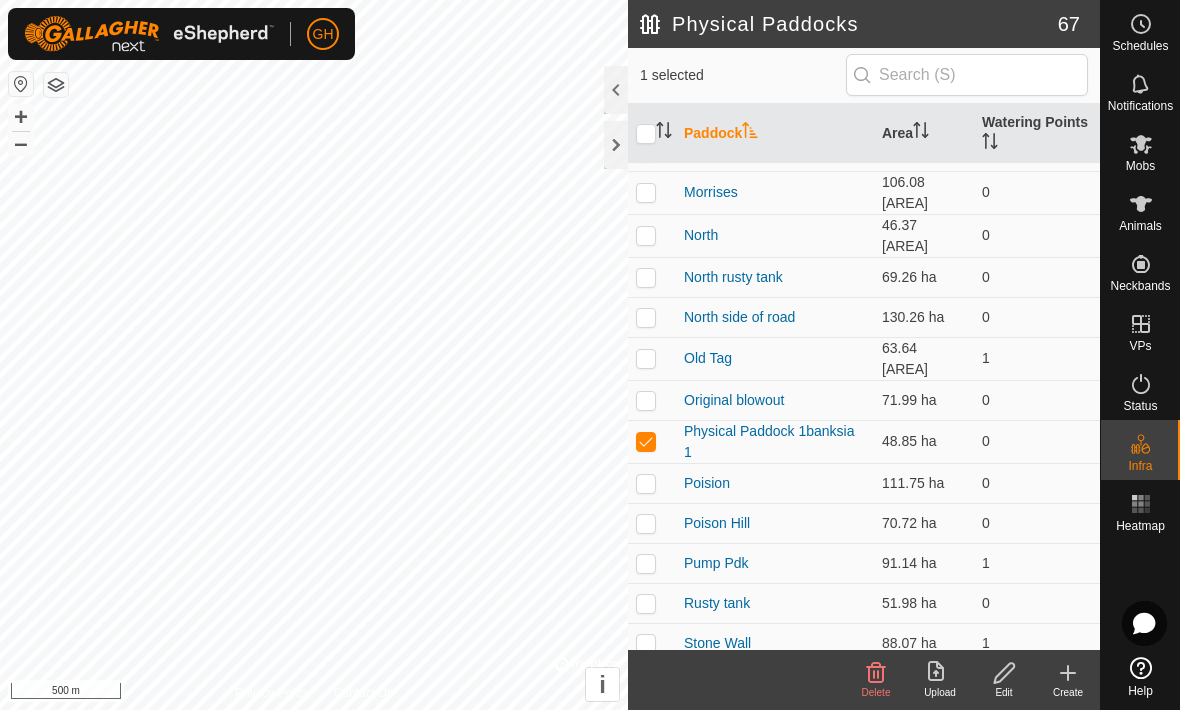 click 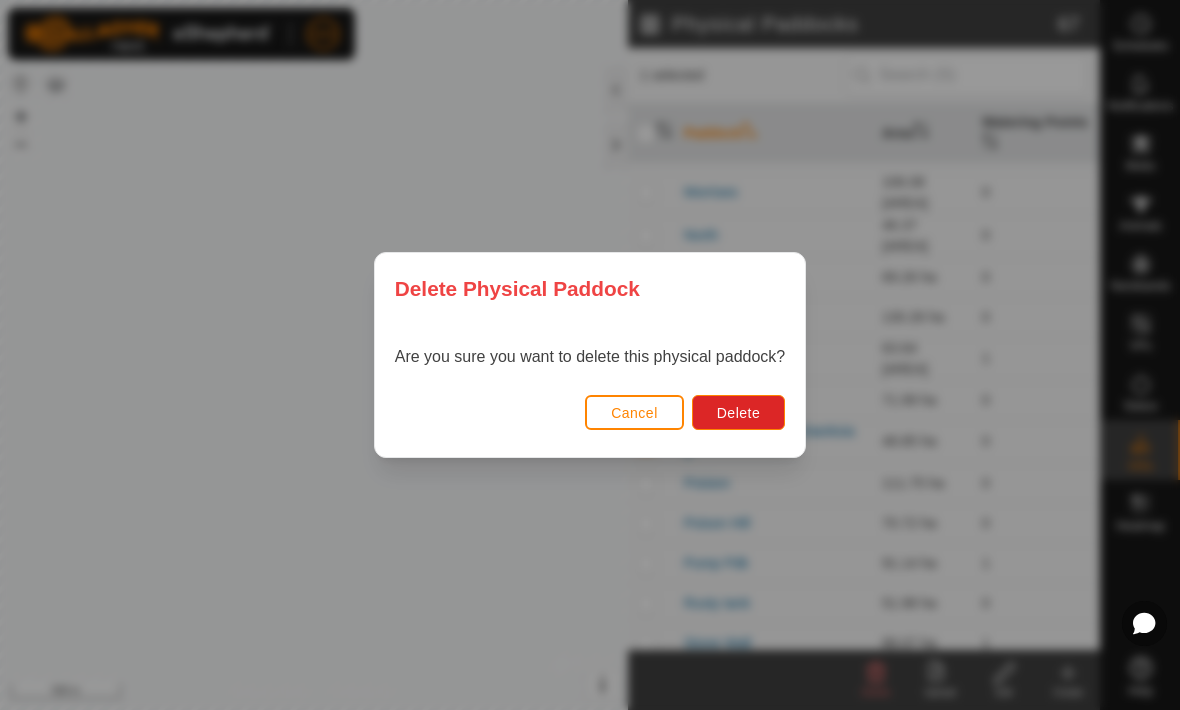 click on "Delete" at bounding box center (738, 413) 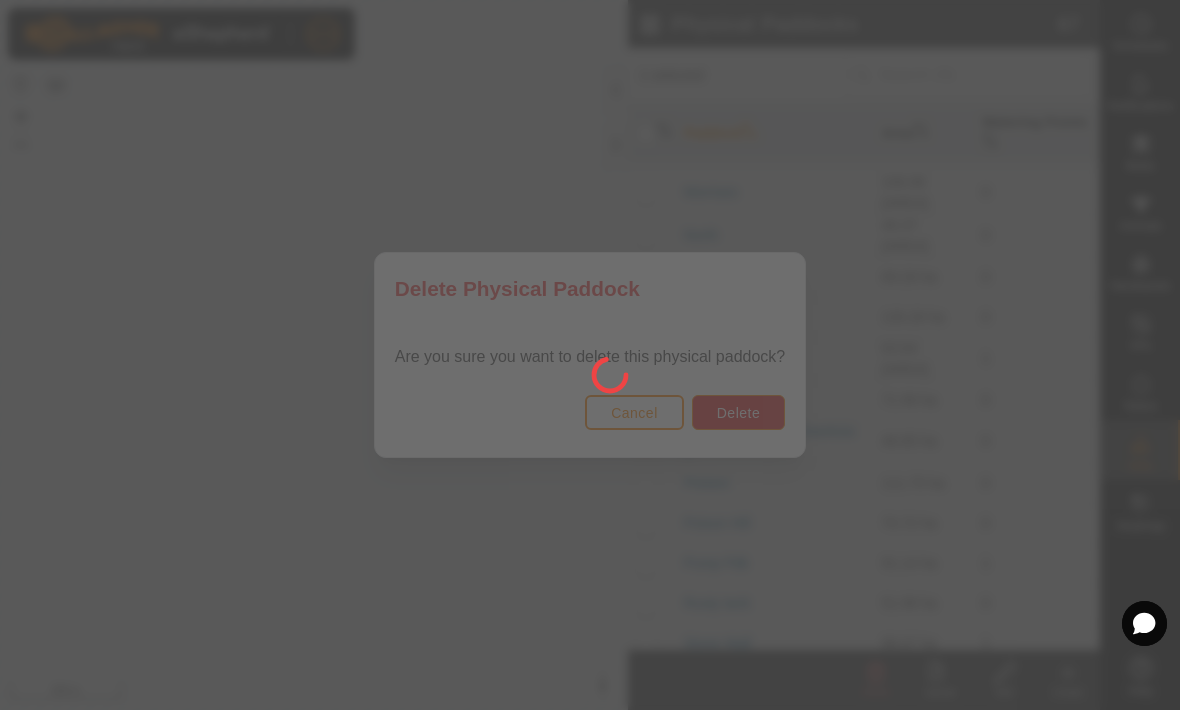 checkbox on "false" 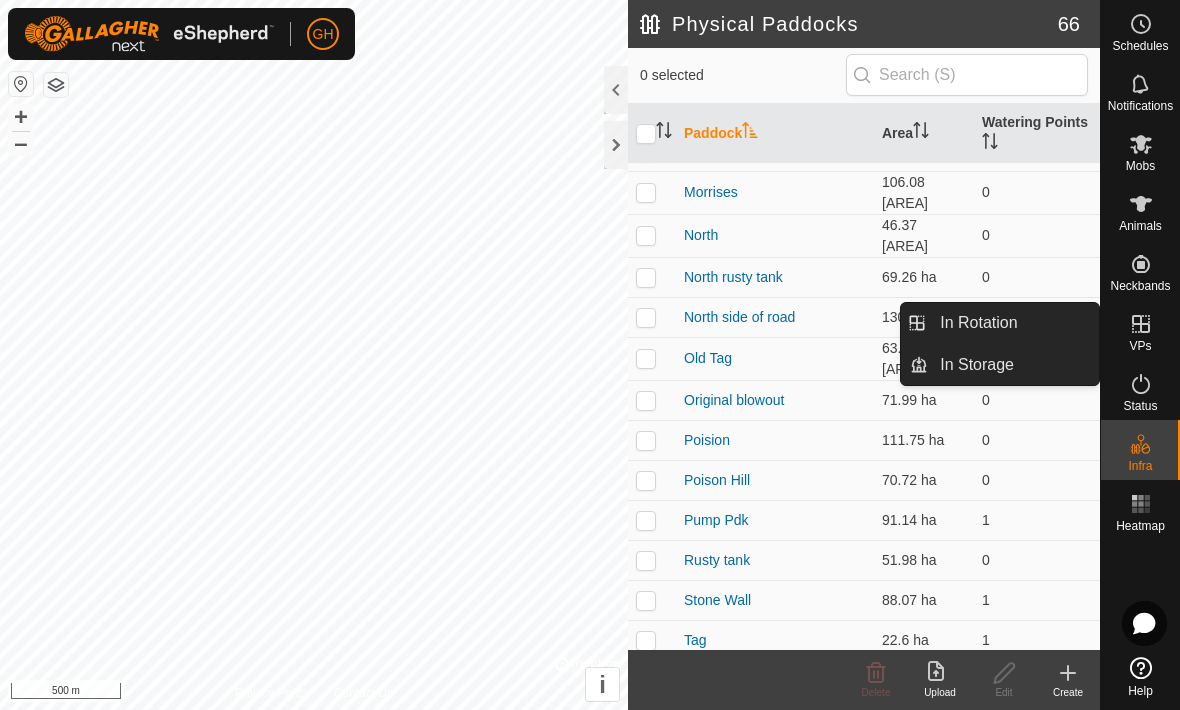 click on "In Rotation" at bounding box center [1013, 323] 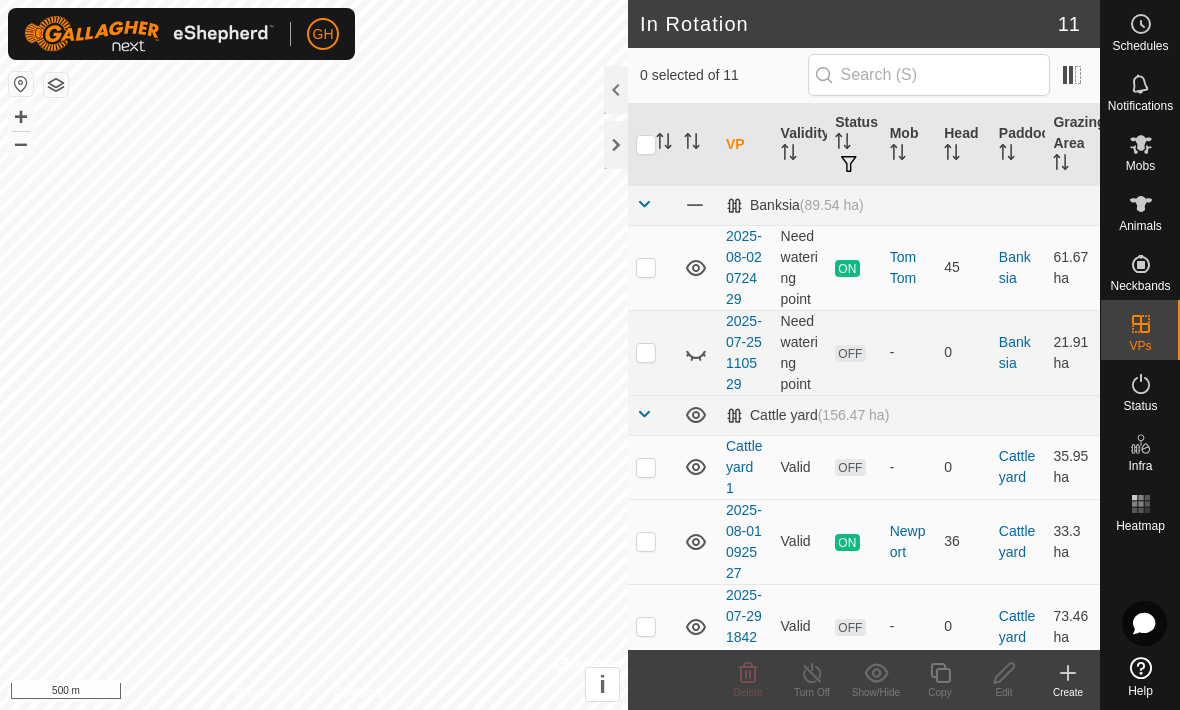click 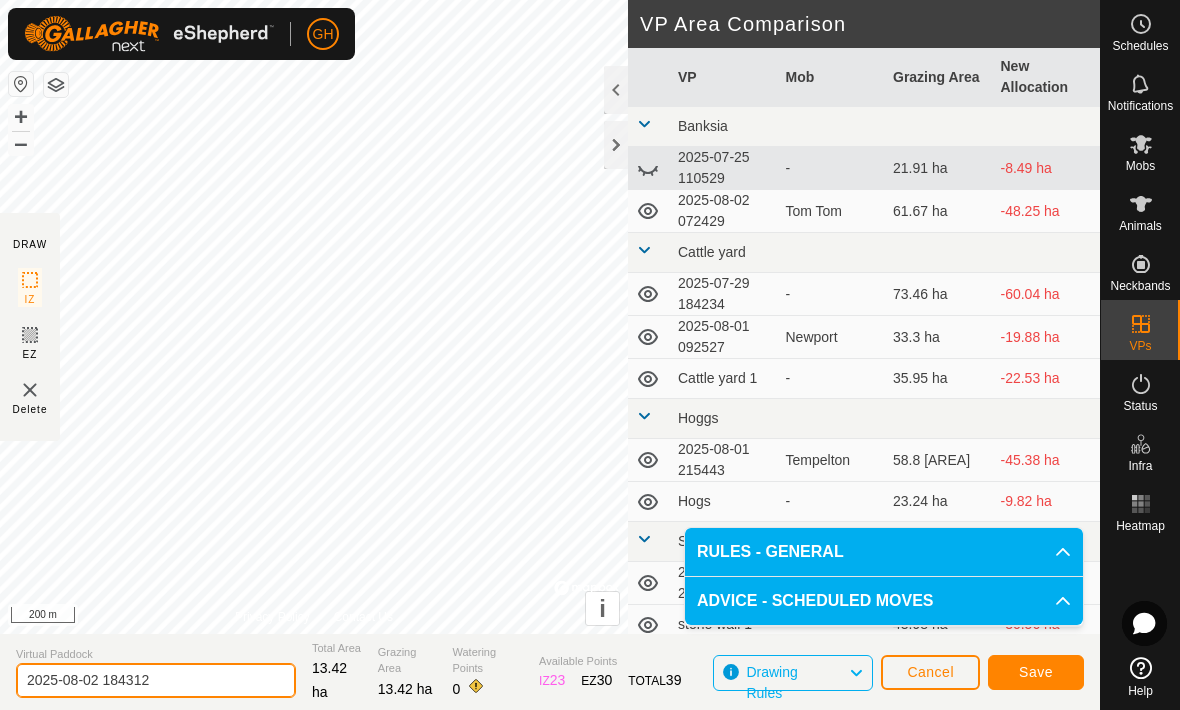 click on "2025-08-02 184312" 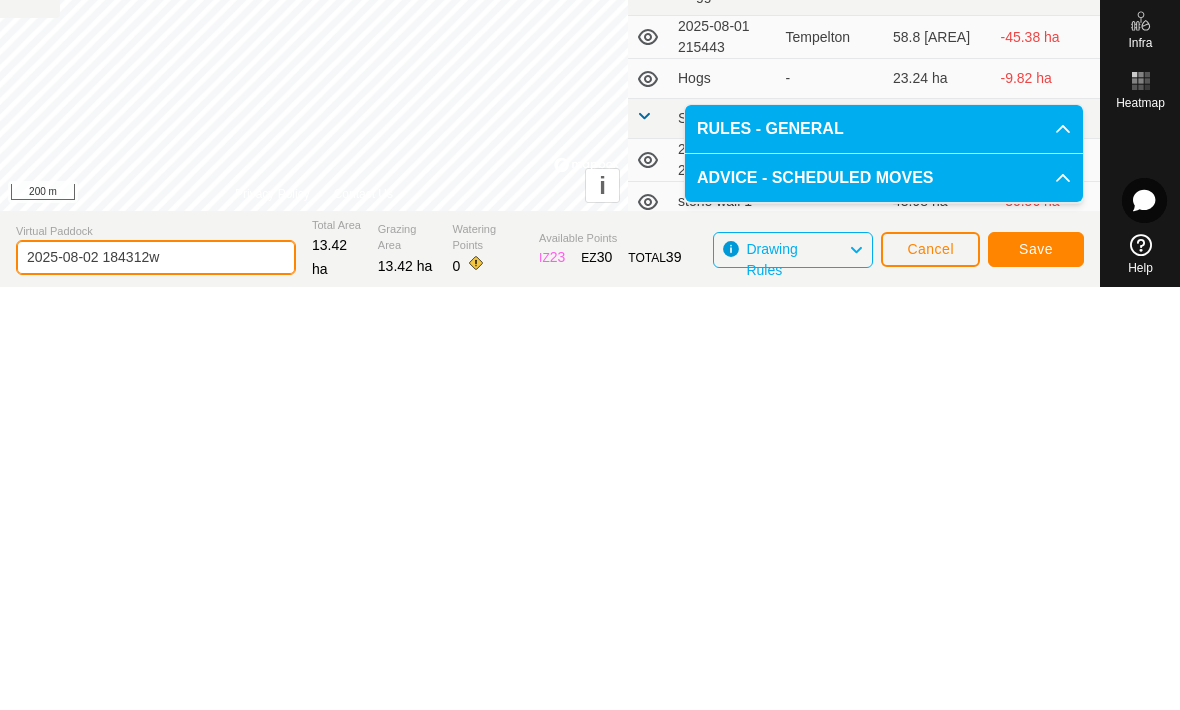 scroll, scrollTop: 0, scrollLeft: 0, axis: both 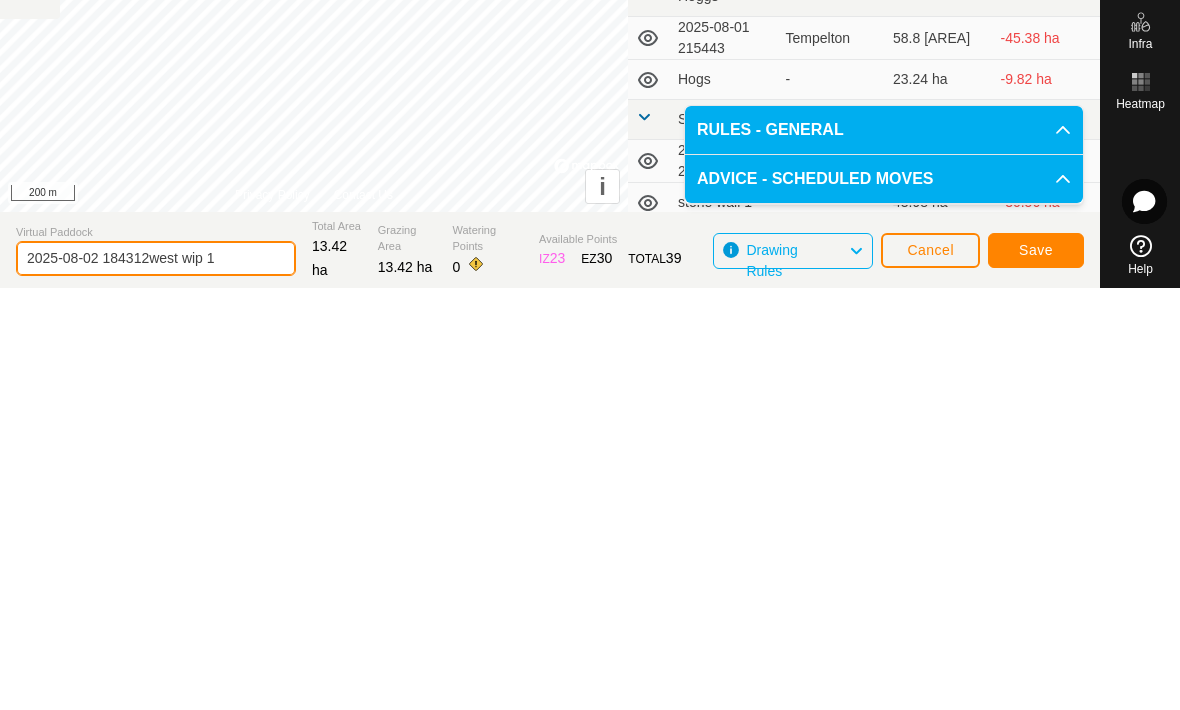 click on "2025-08-02 184312west wip 1" 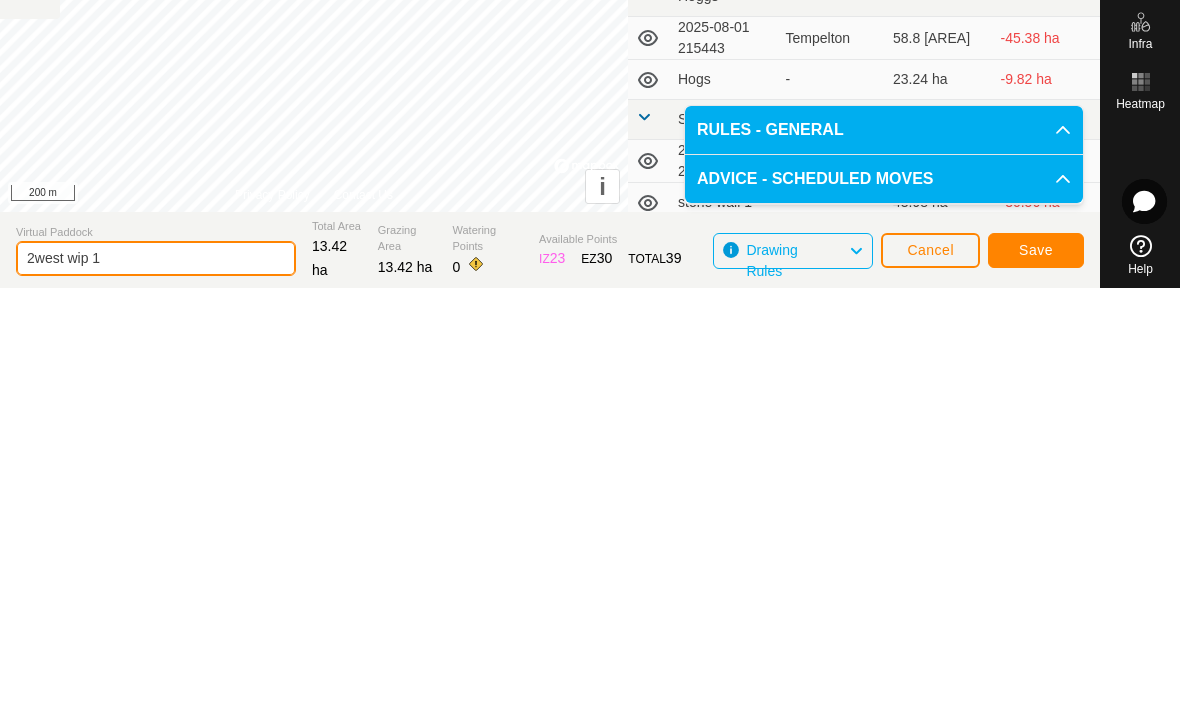 type on "west wip 1" 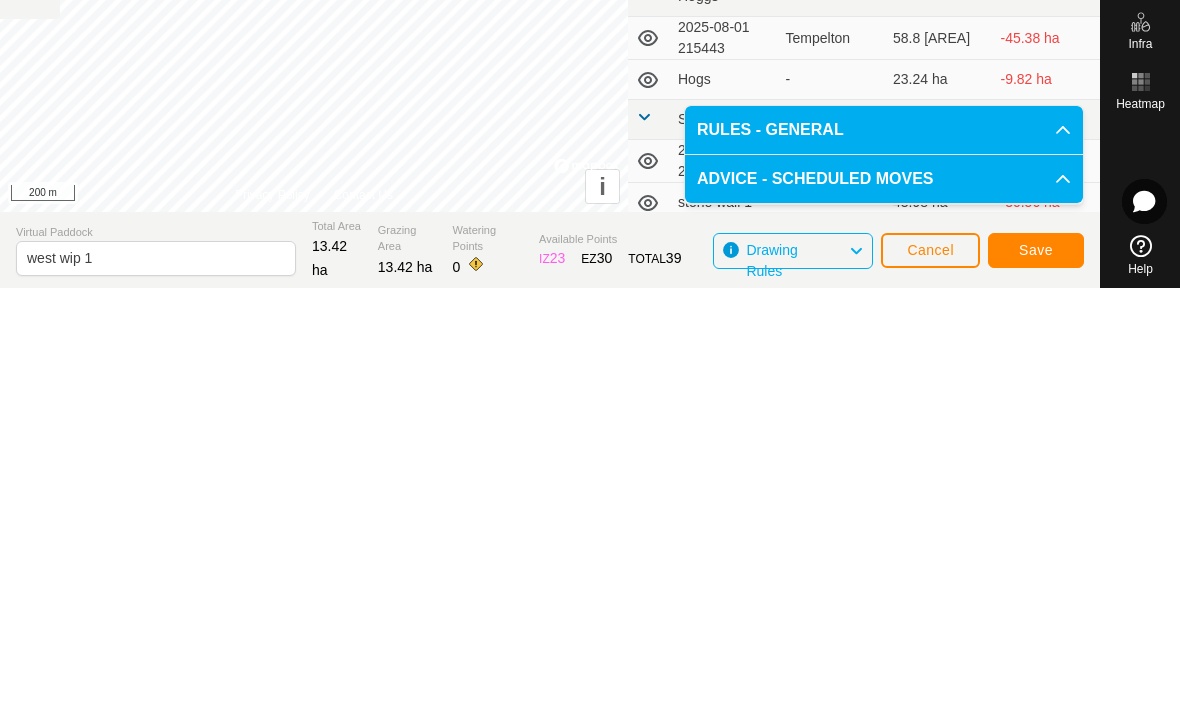click on "Cancel" 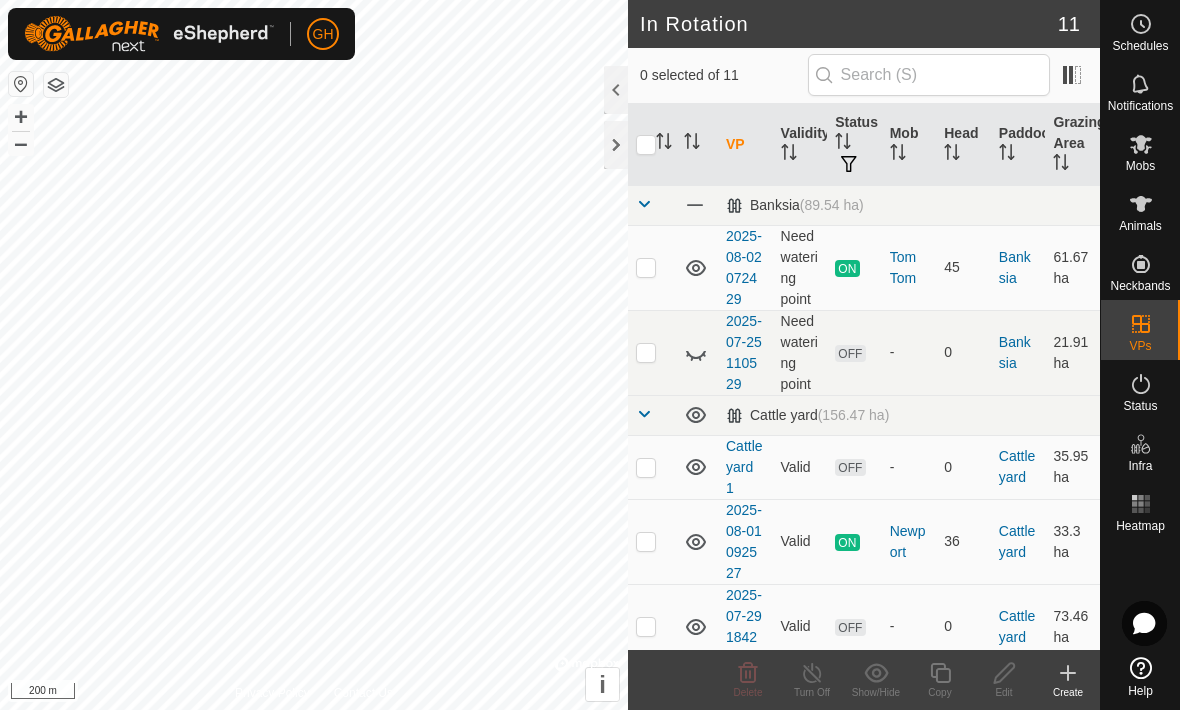 click 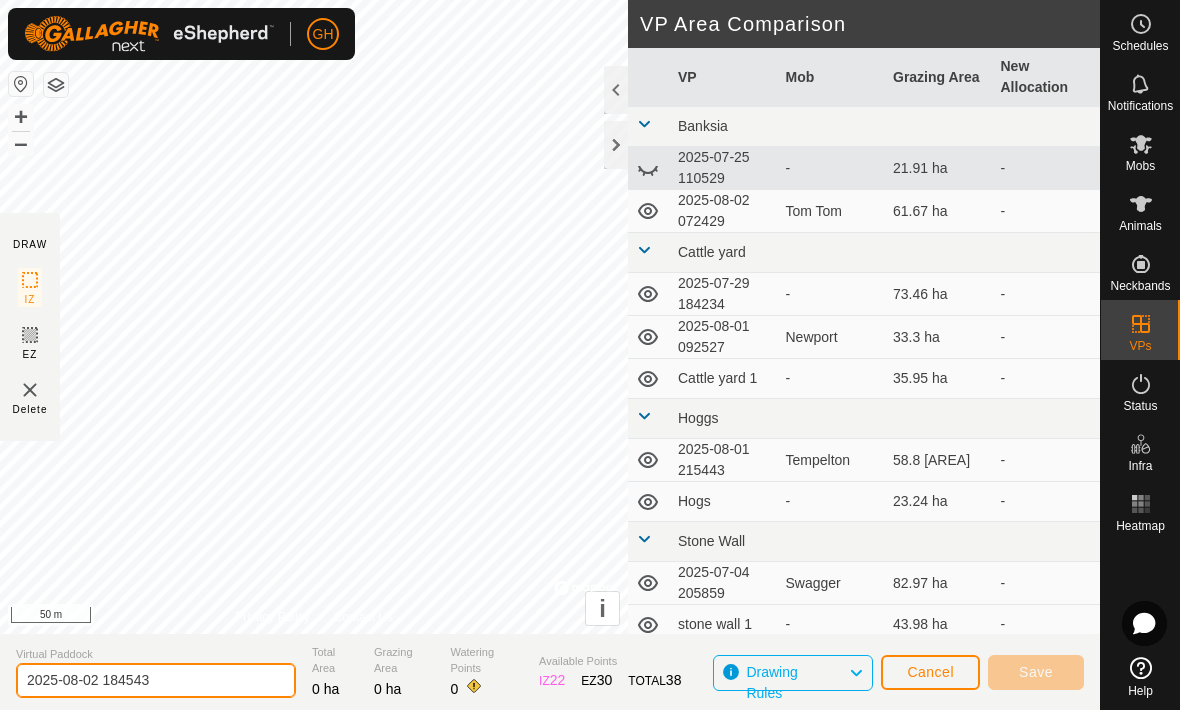 click on "2025-08-02 184543" 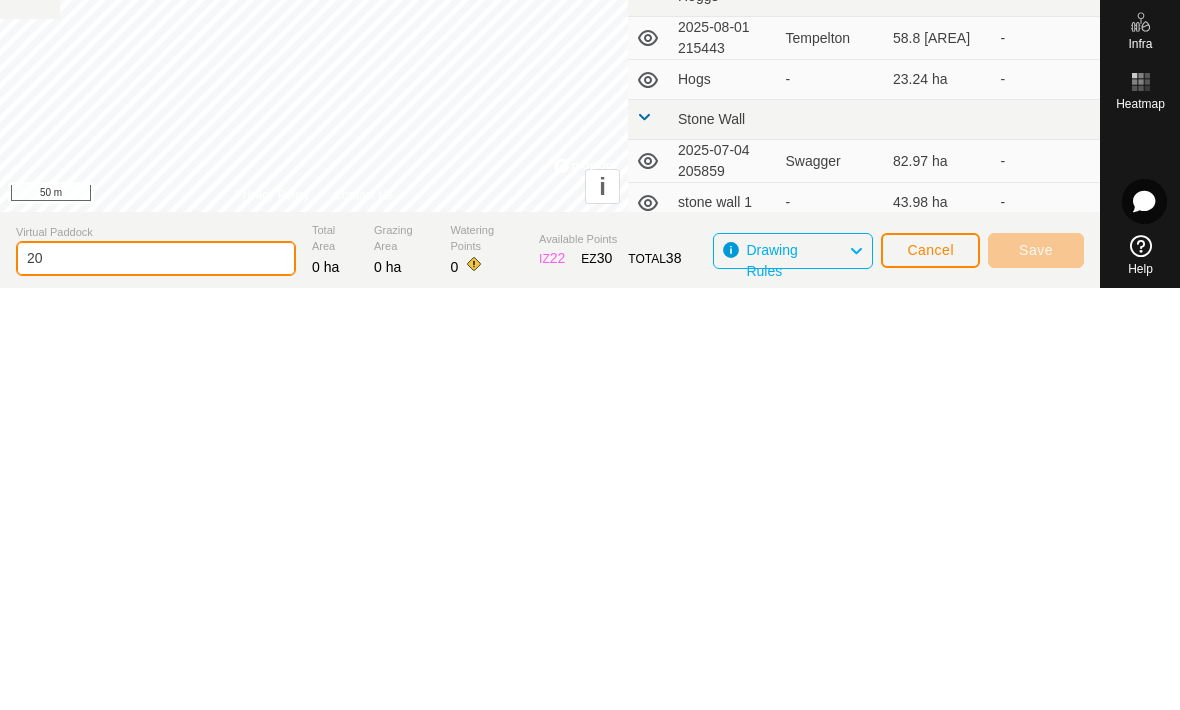 type on "2" 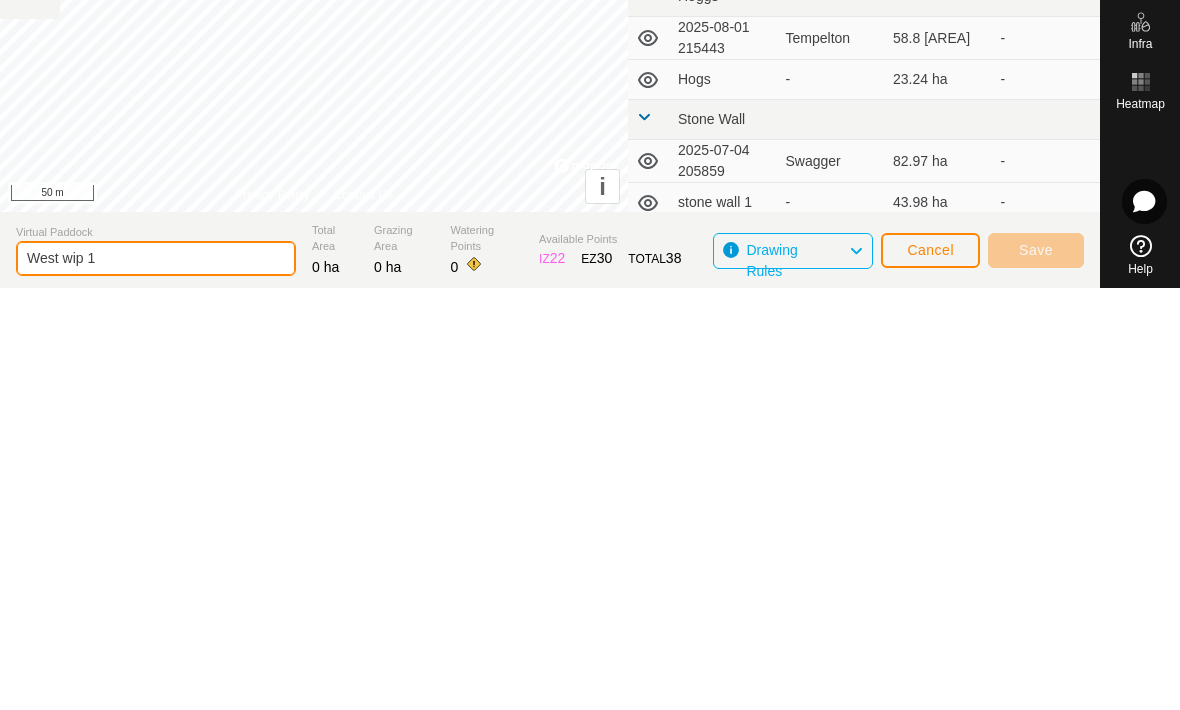 type on "West wip 1" 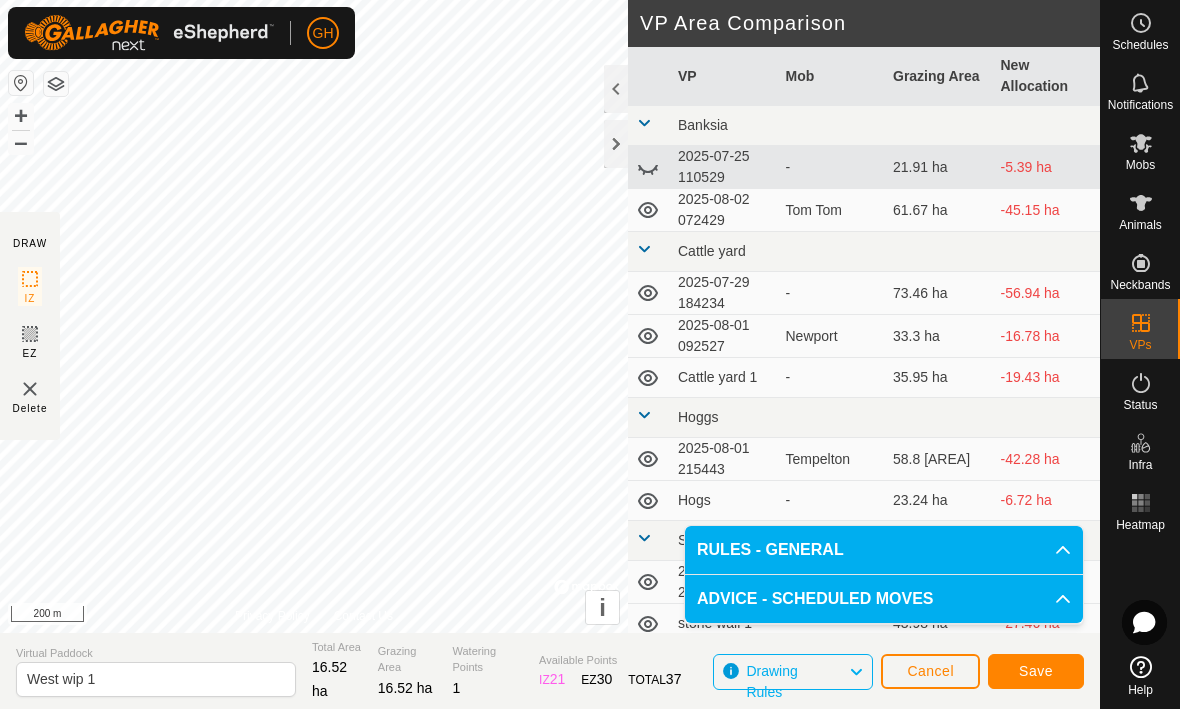 click on "Save" 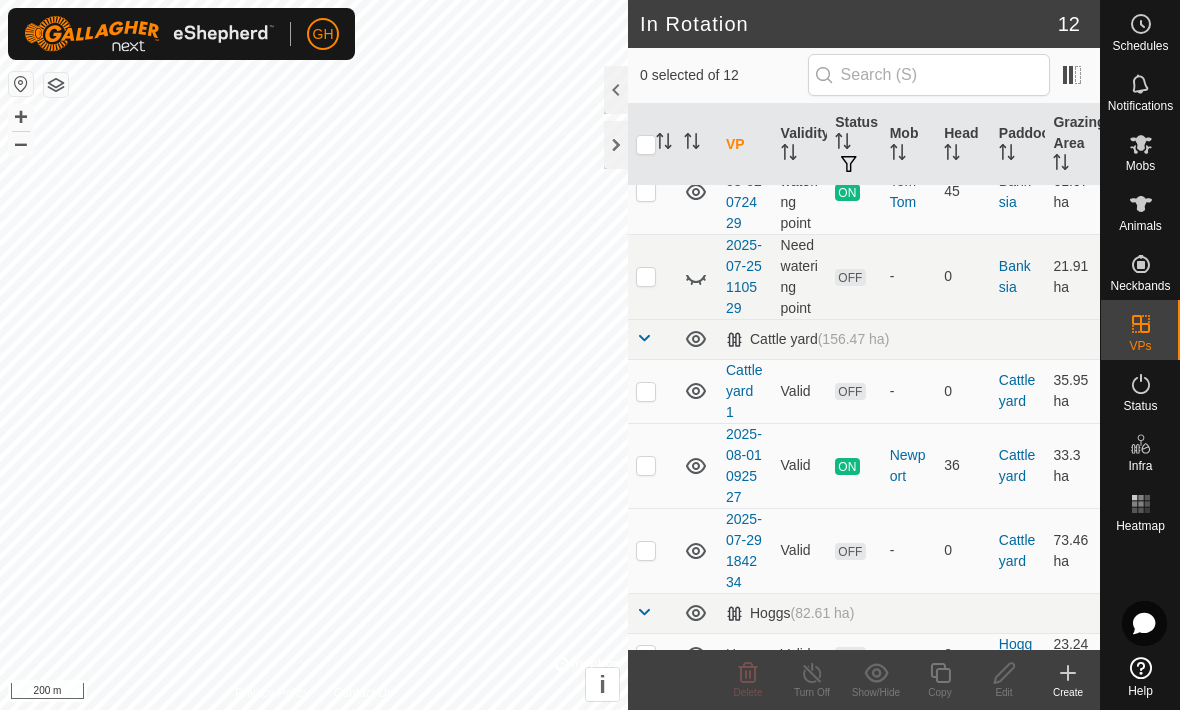 scroll, scrollTop: 86, scrollLeft: 0, axis: vertical 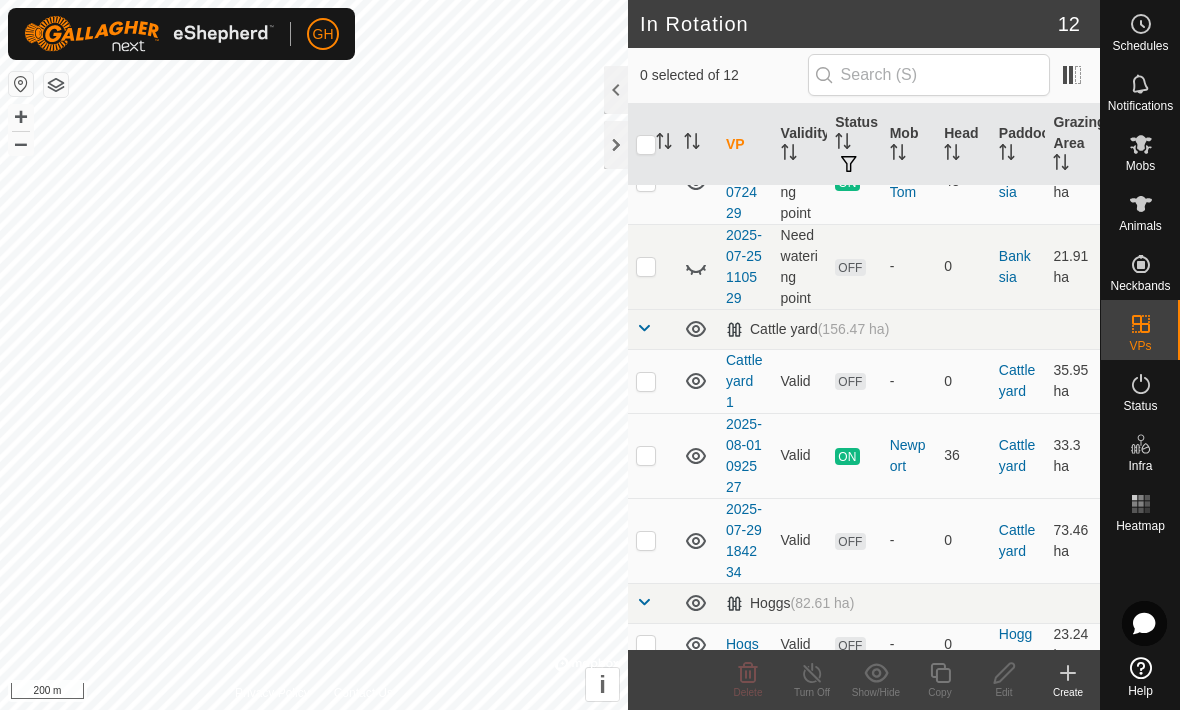 click at bounding box center (646, 381) 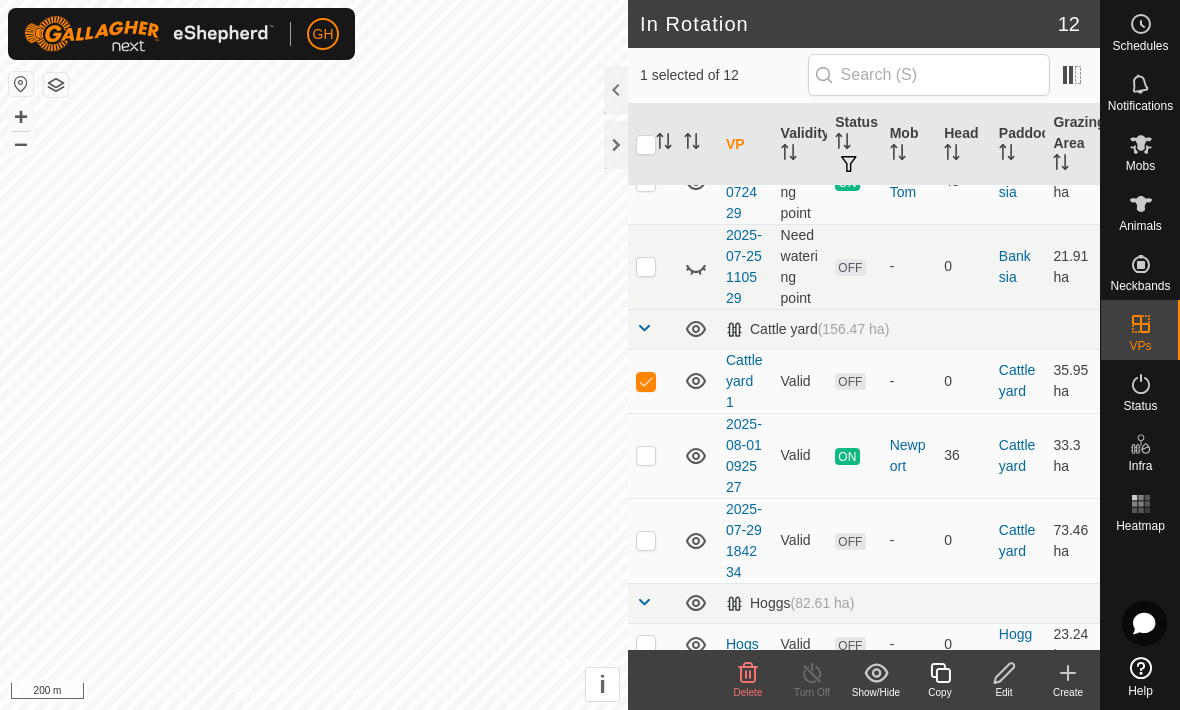 click 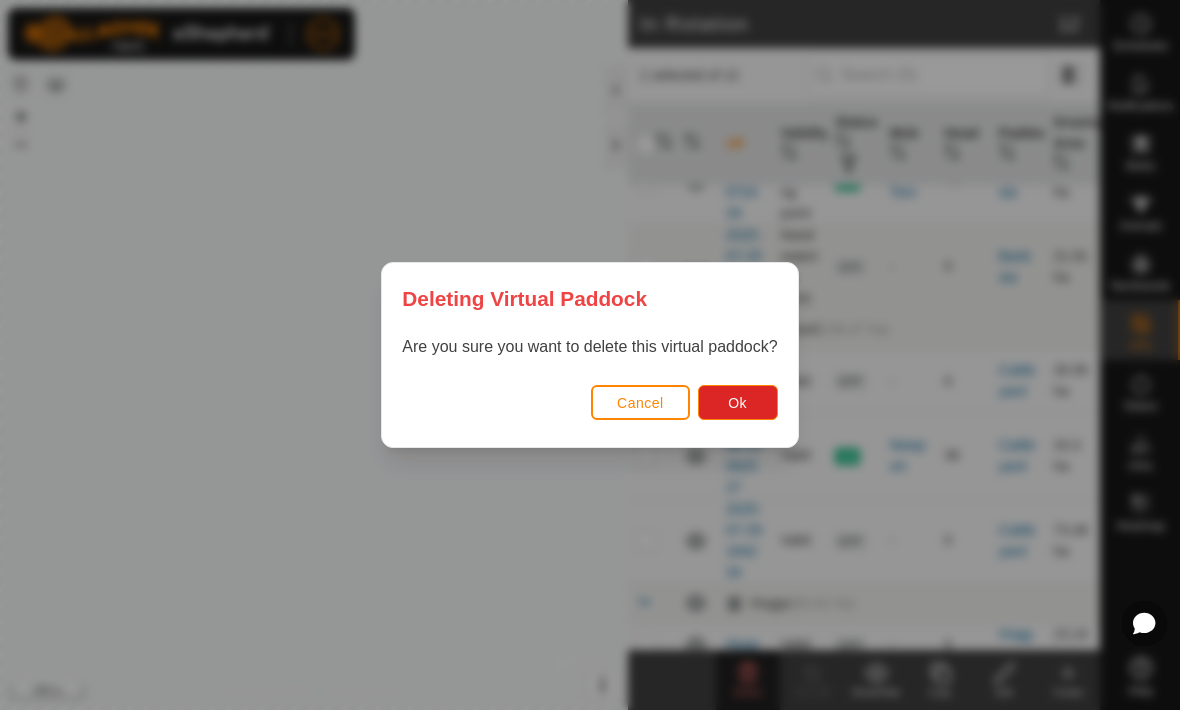 click on "Ok" at bounding box center [738, 402] 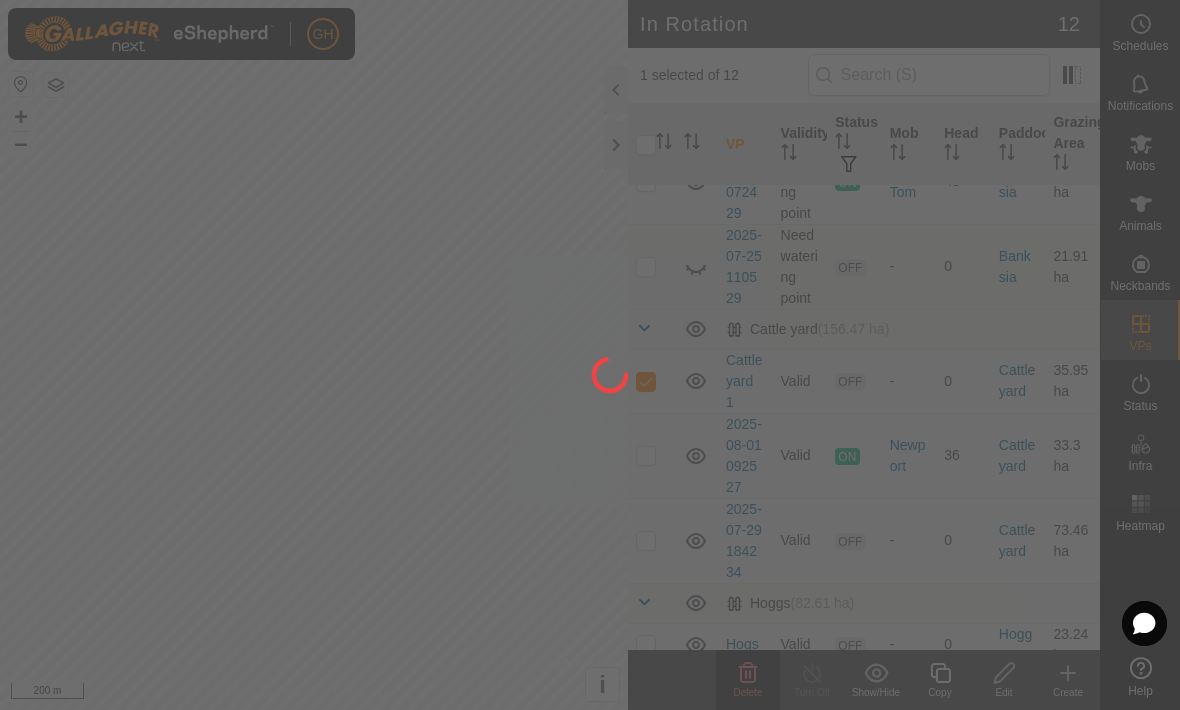 checkbox on "false" 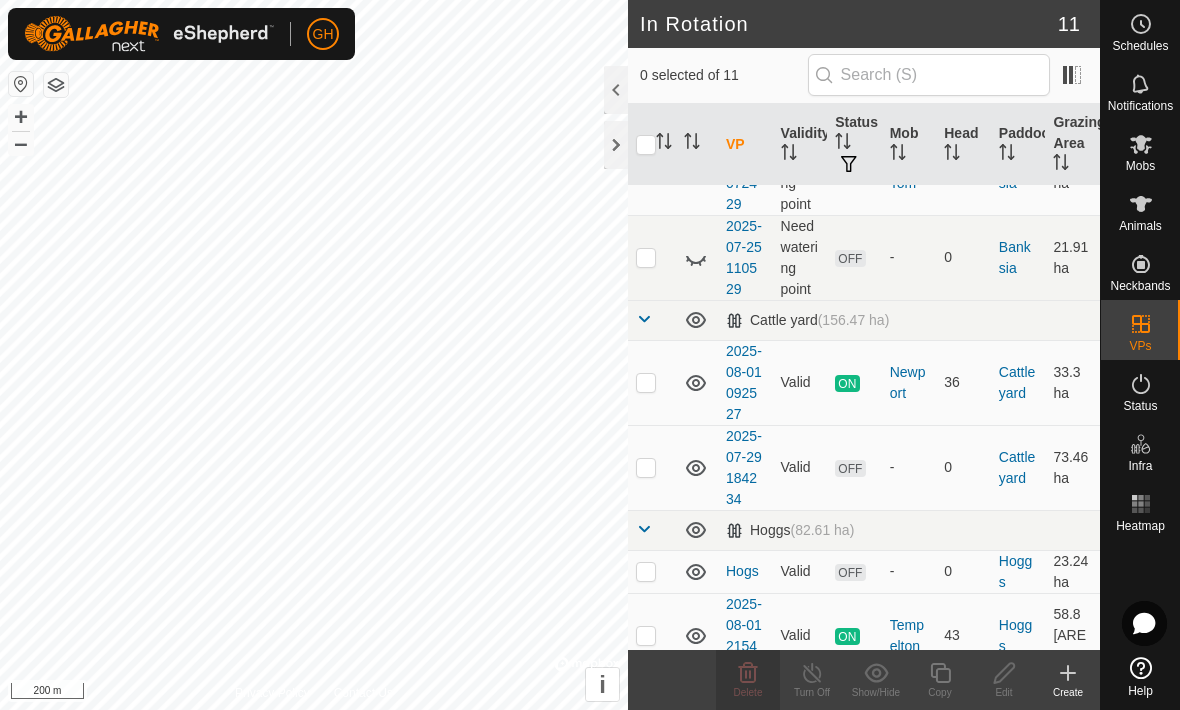 scroll, scrollTop: 96, scrollLeft: 0, axis: vertical 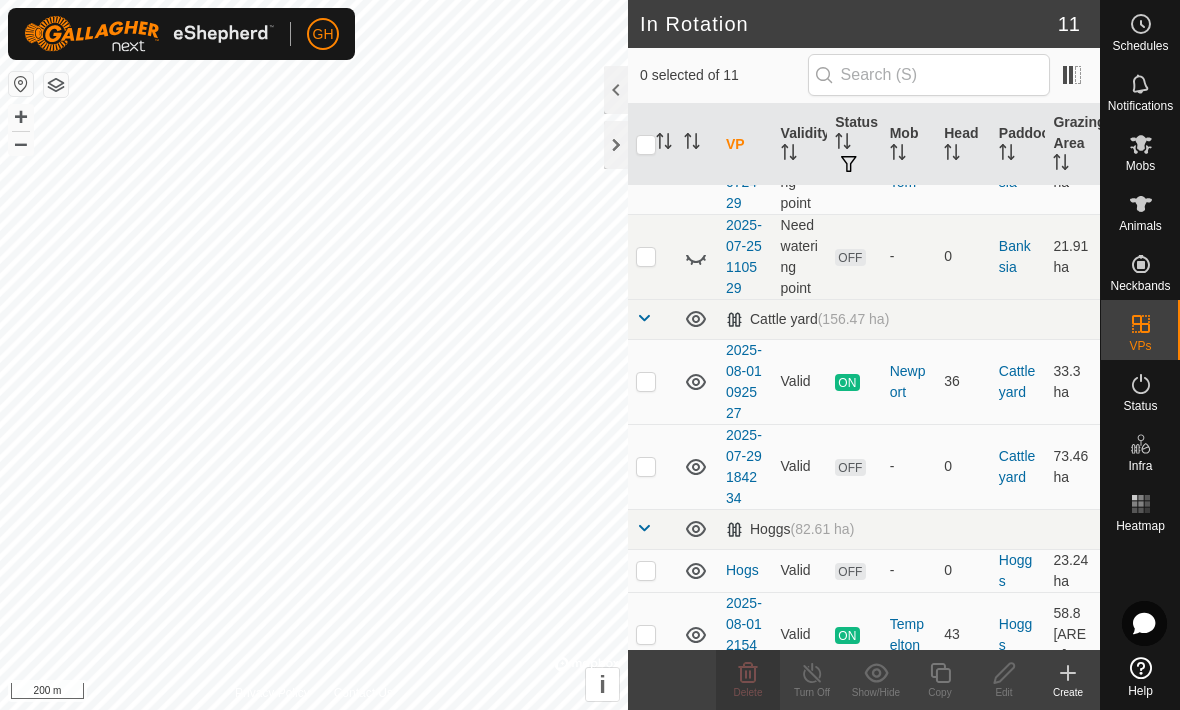 click at bounding box center [652, 466] 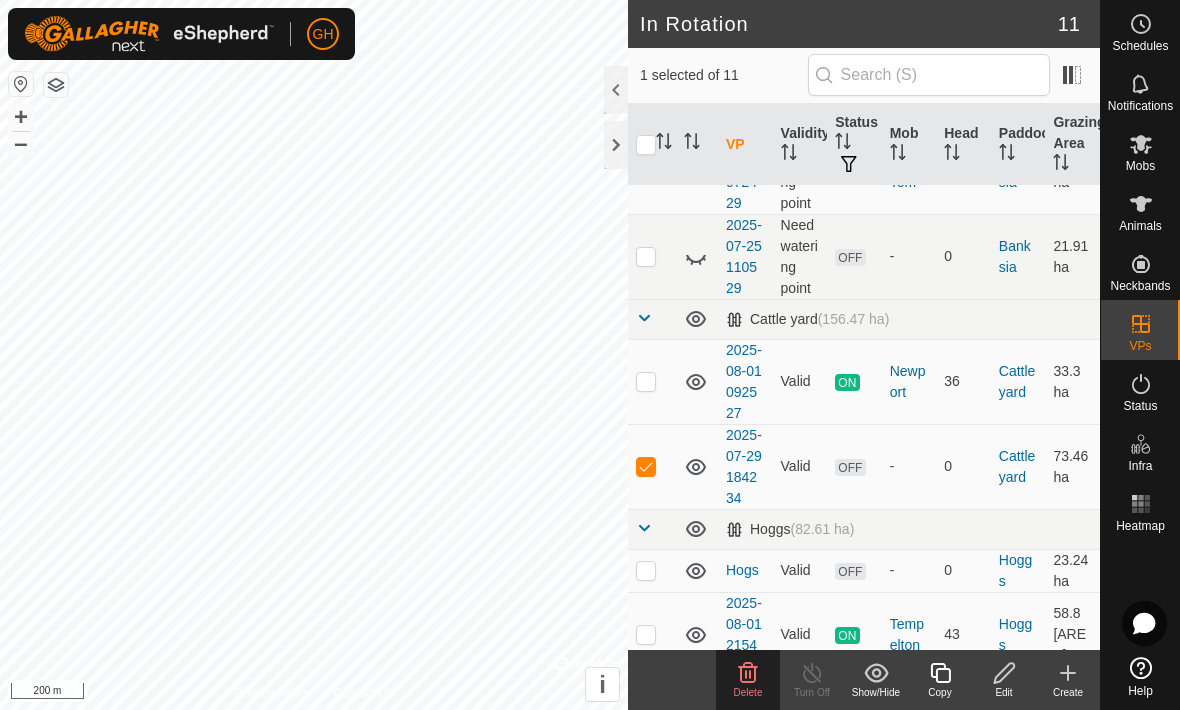 click at bounding box center (646, 466) 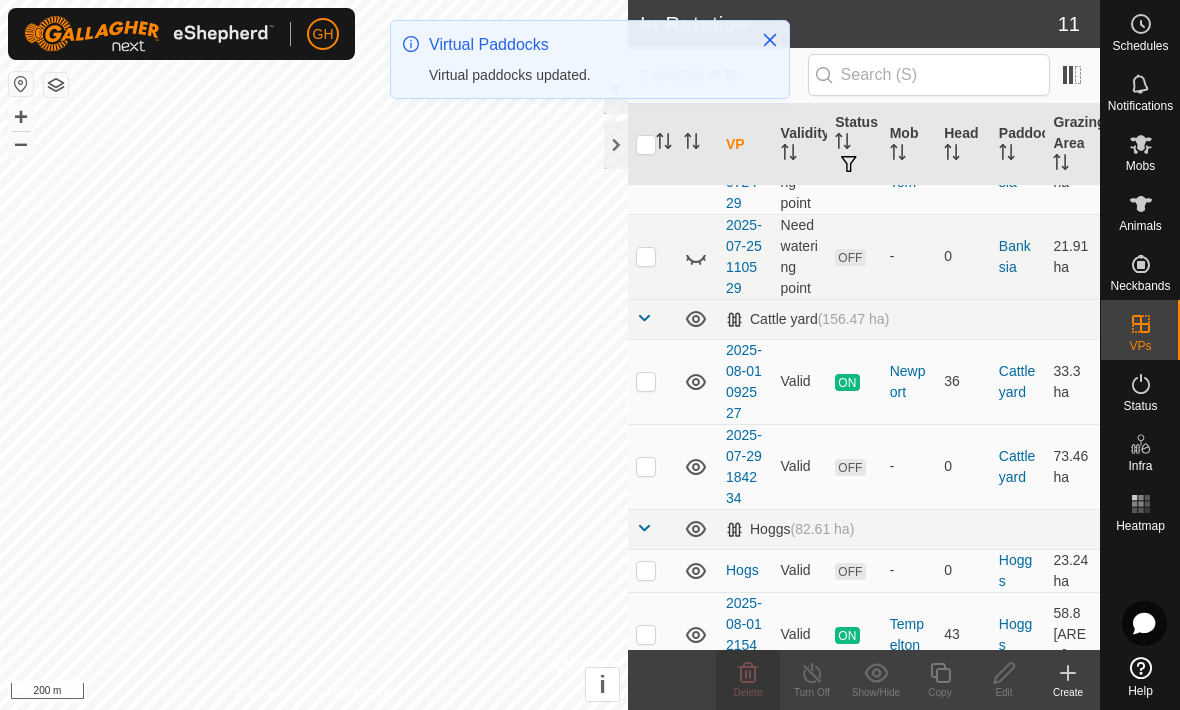 click at bounding box center [646, 466] 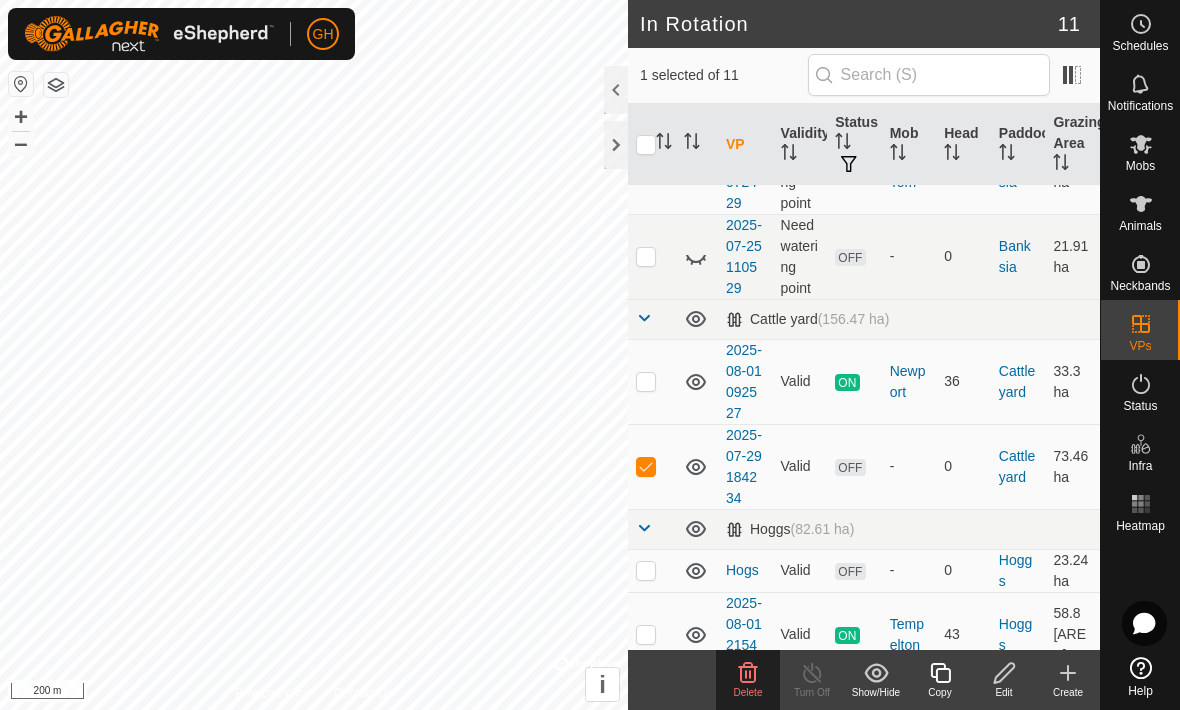 click on "Delete" 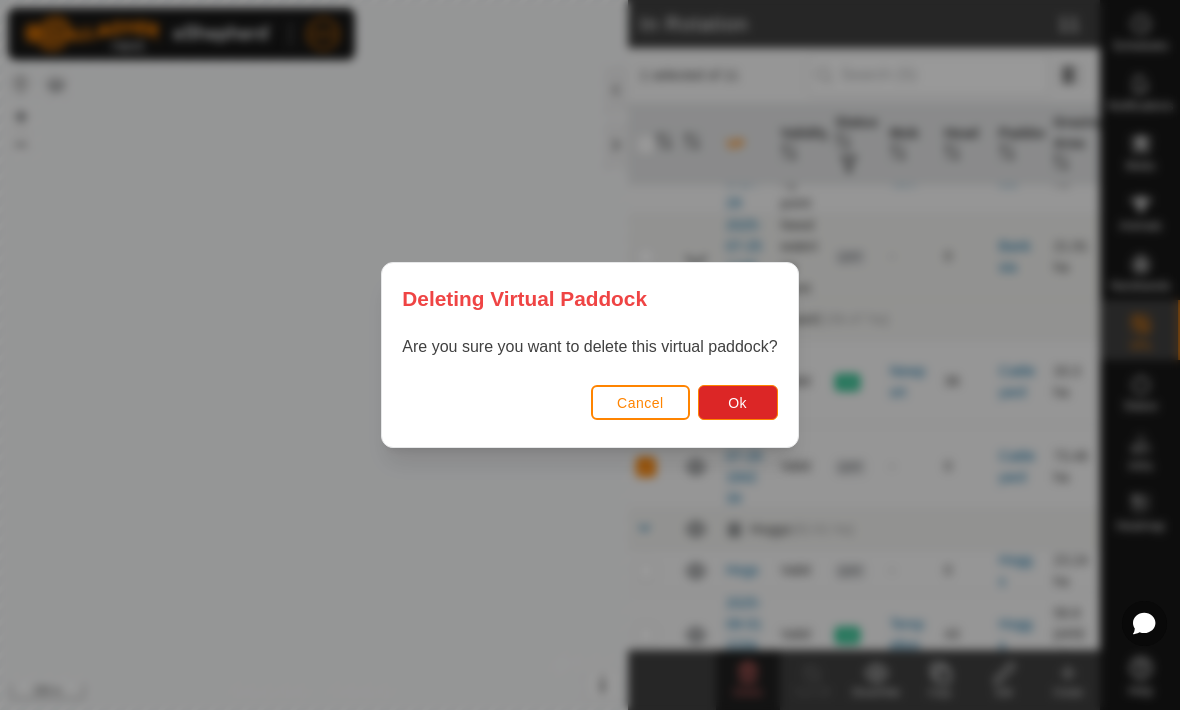click on "Ok" at bounding box center [738, 402] 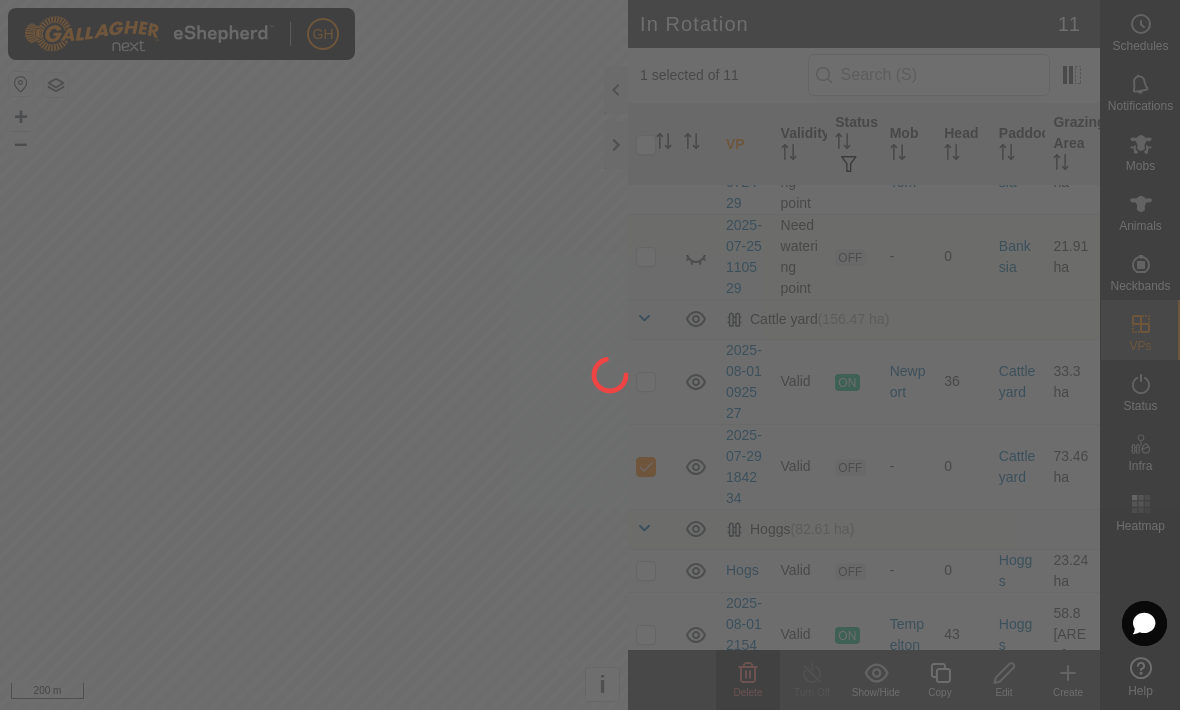 checkbox on "false" 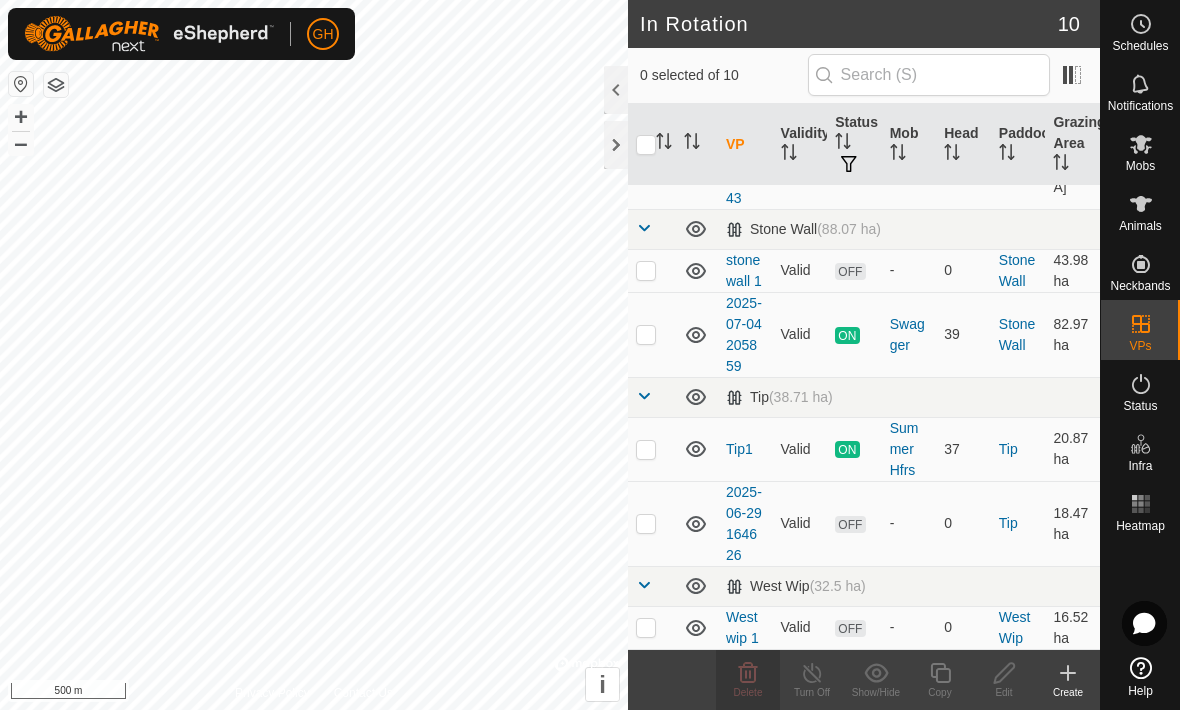 scroll, scrollTop: 478, scrollLeft: 0, axis: vertical 